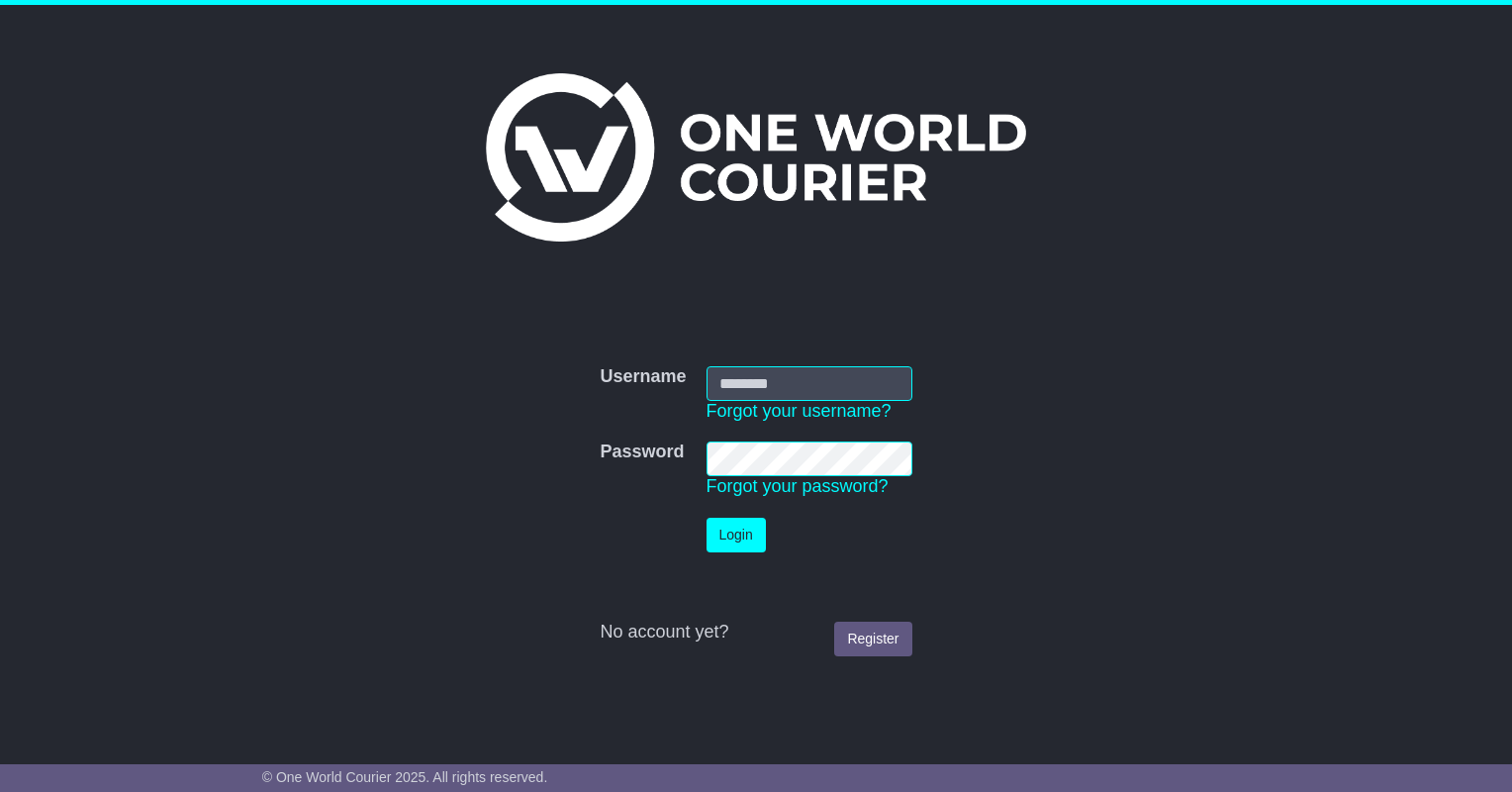 scroll, scrollTop: 0, scrollLeft: 0, axis: both 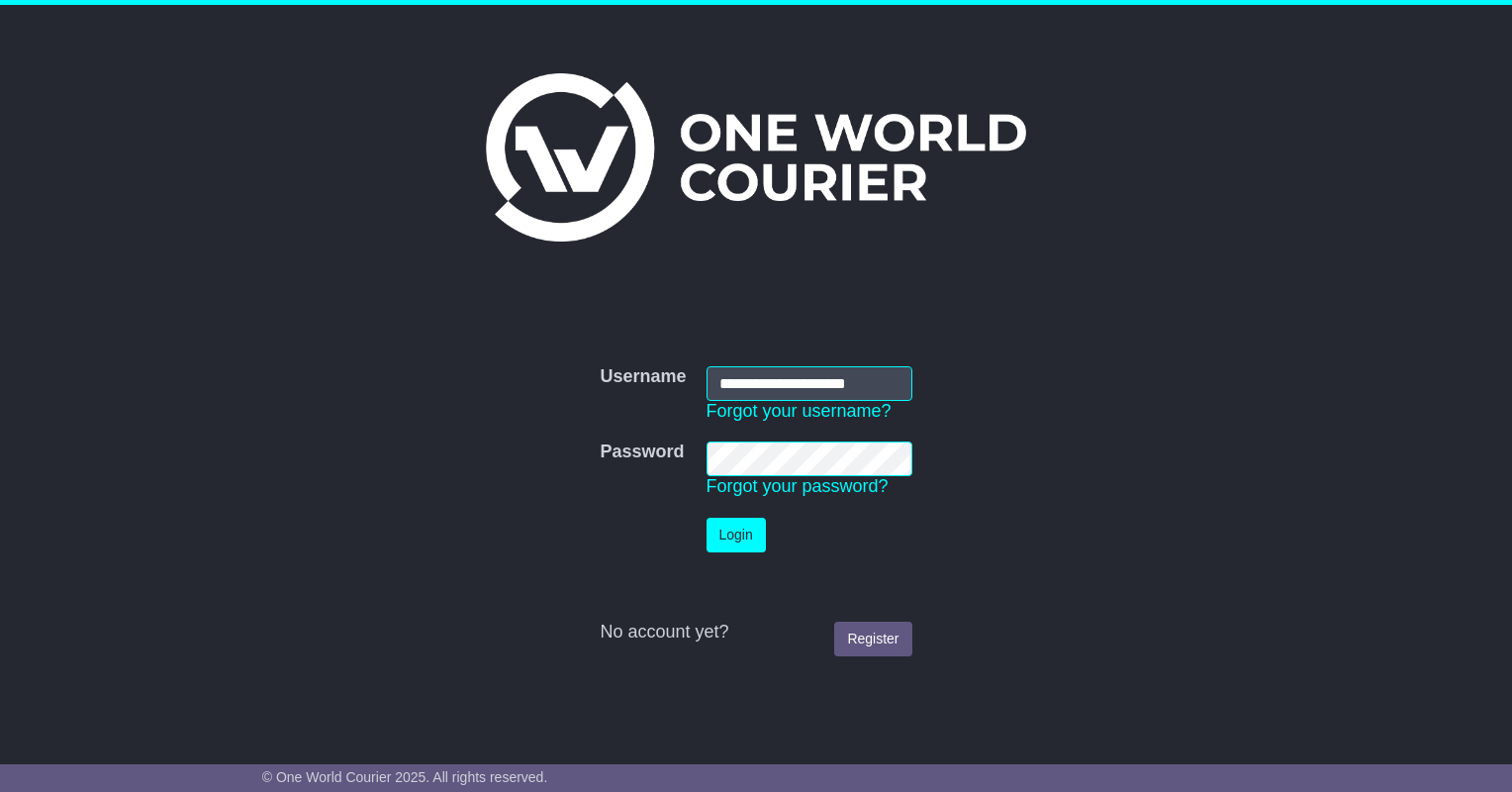 click on "Login" at bounding box center (736, 535) 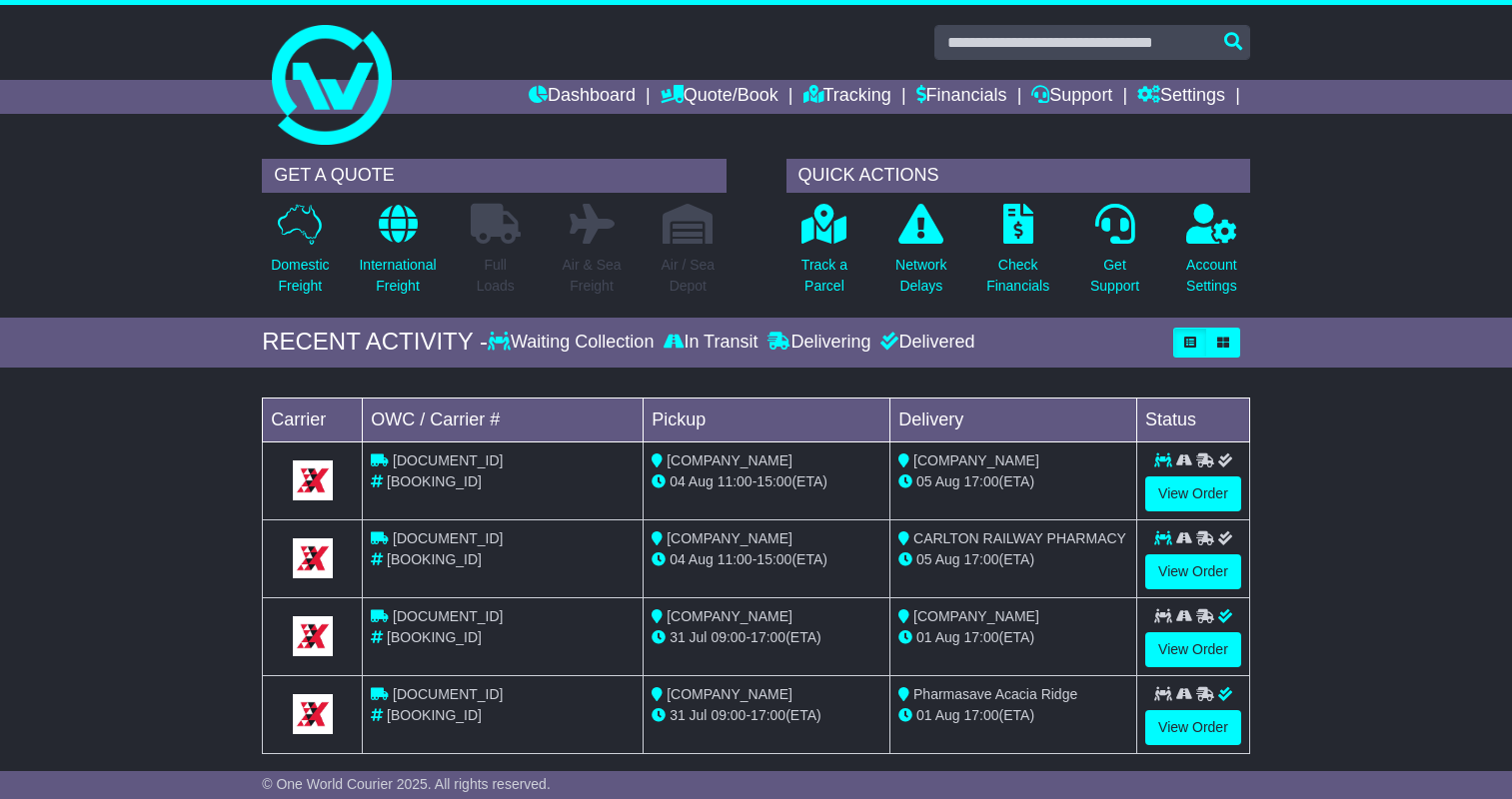 scroll, scrollTop: 0, scrollLeft: 0, axis: both 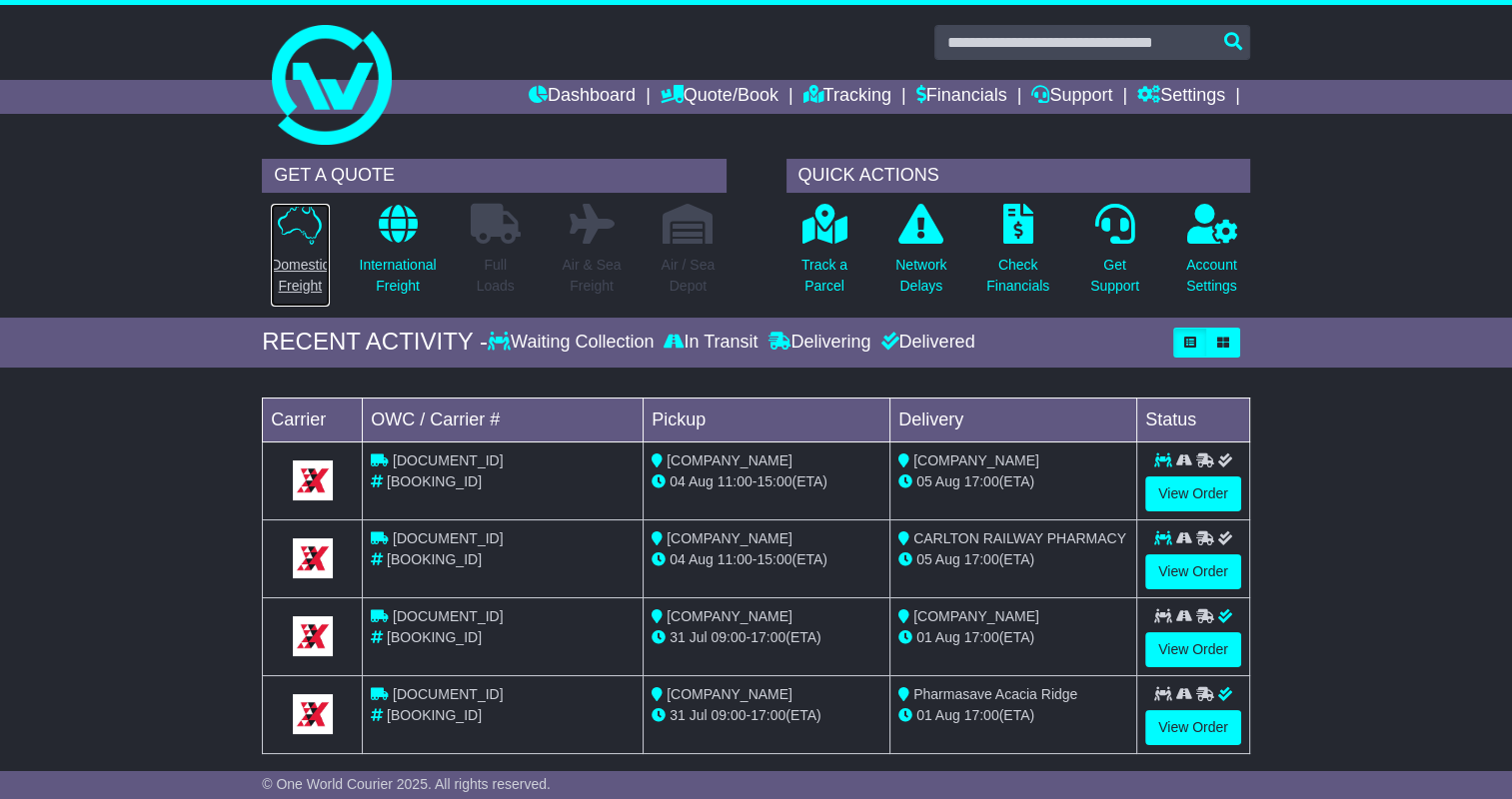 click on "Domestic Freight" at bounding box center (300, 276) 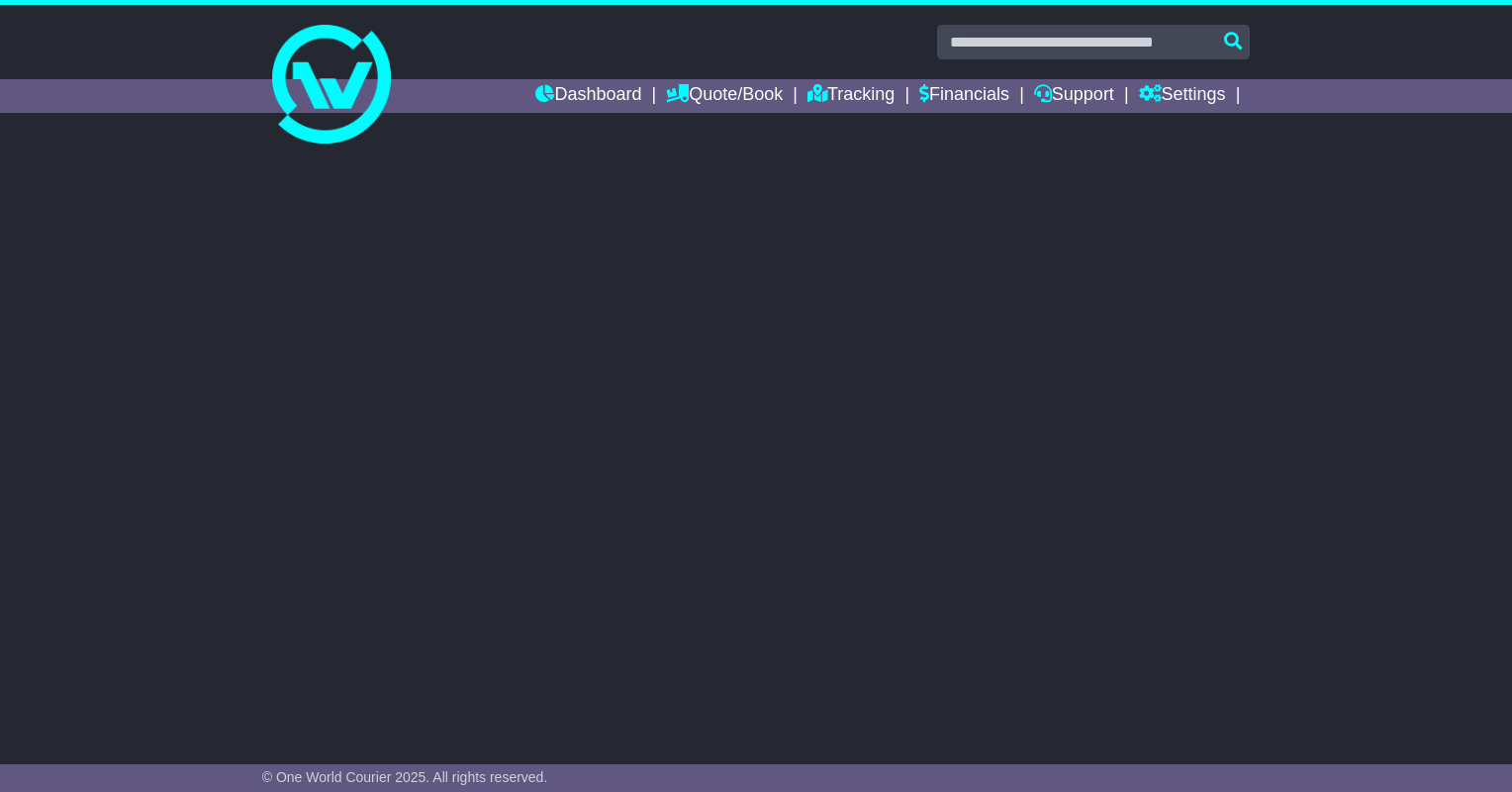 scroll, scrollTop: 0, scrollLeft: 0, axis: both 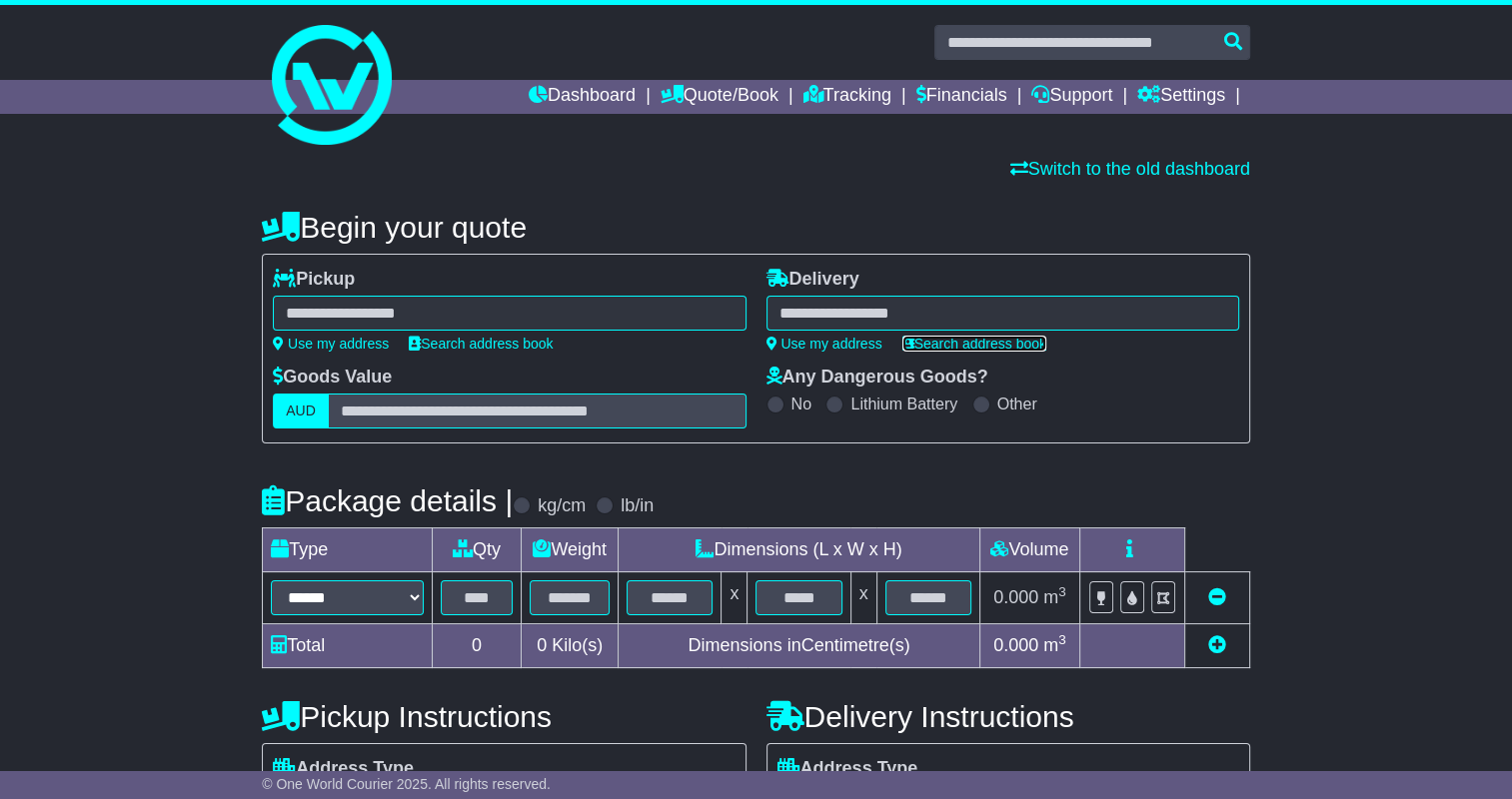 click on "Search address book" at bounding box center [974, 344] 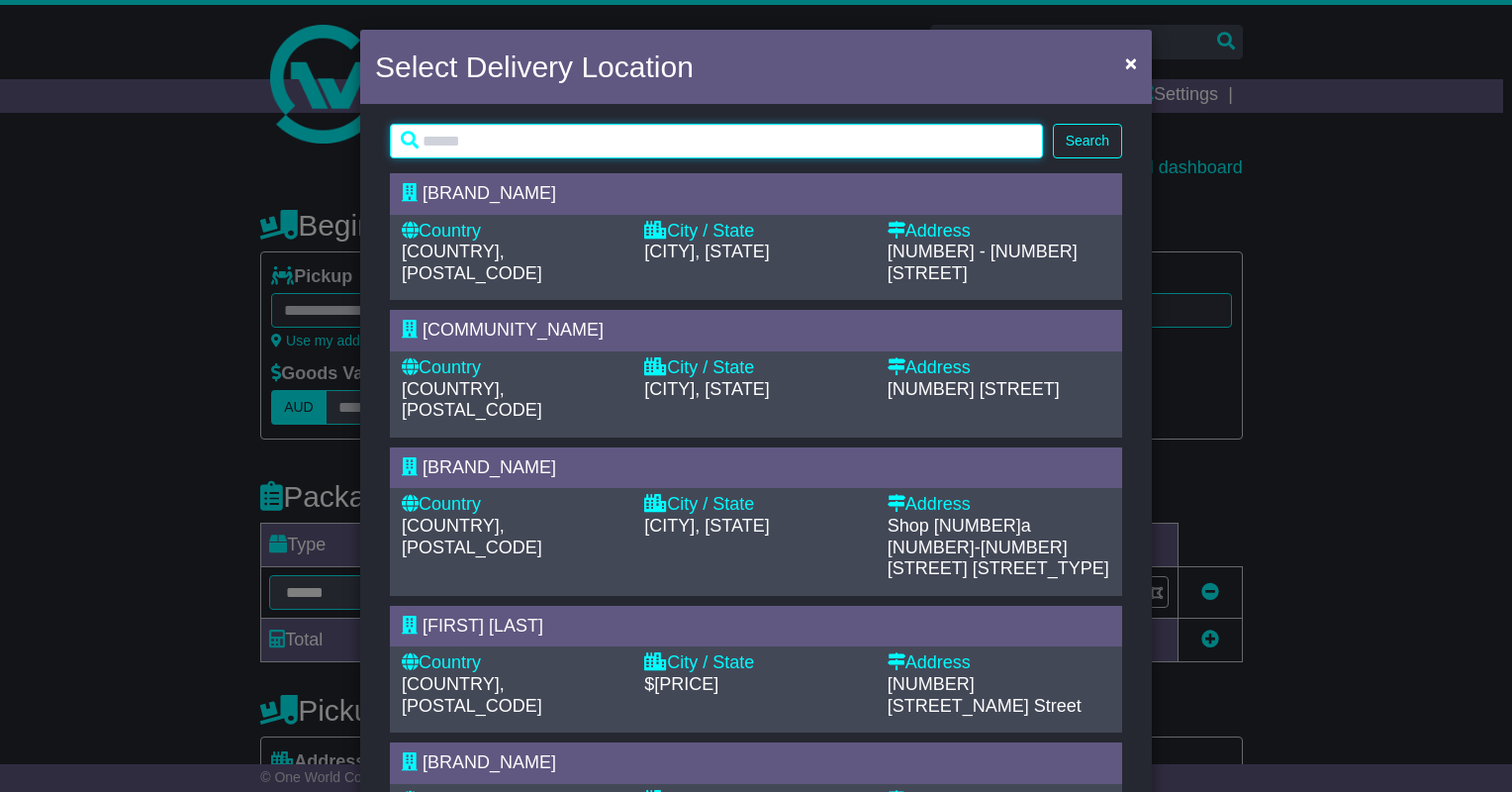 click at bounding box center (716, 141) 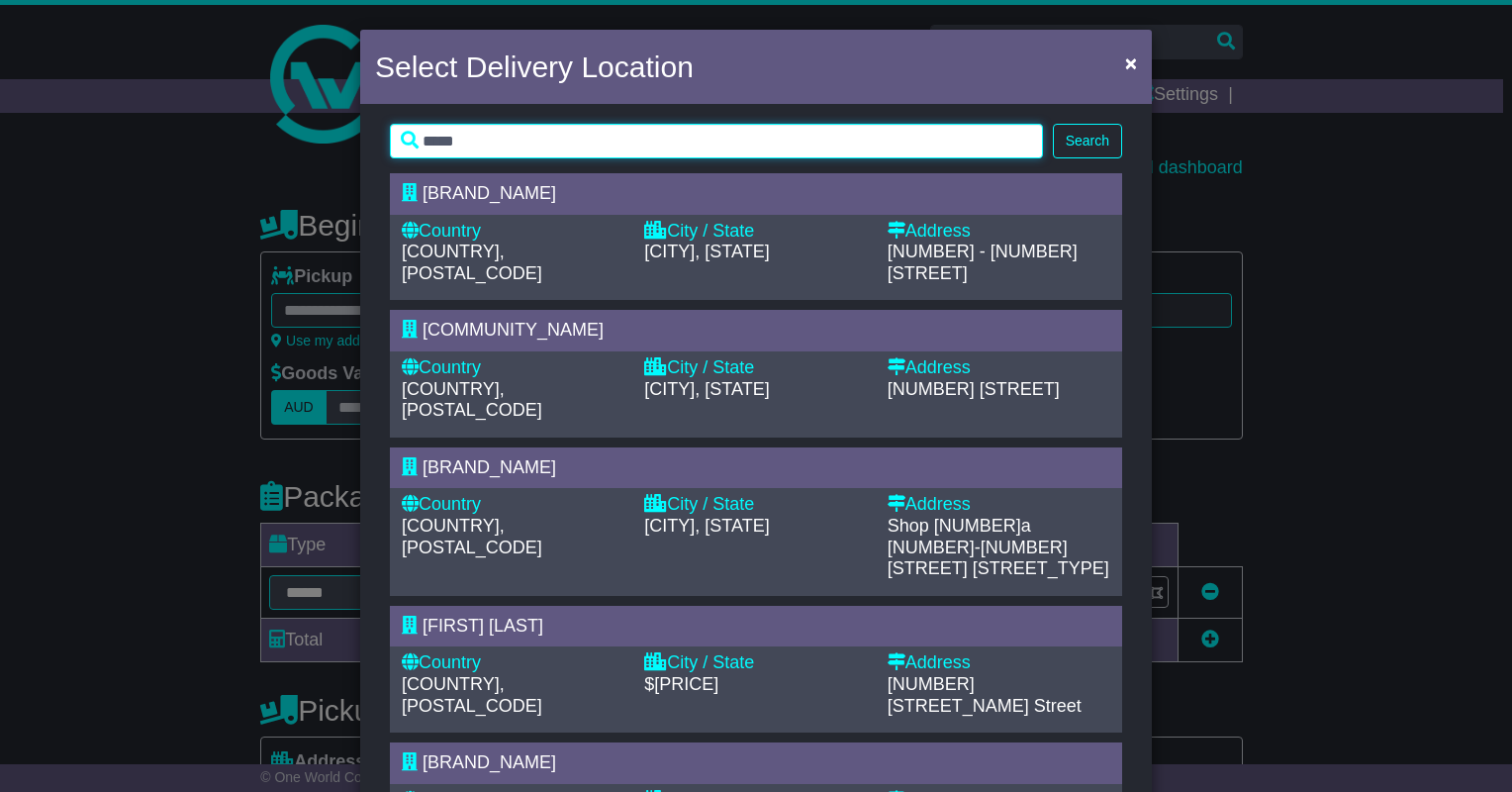 type on "*****" 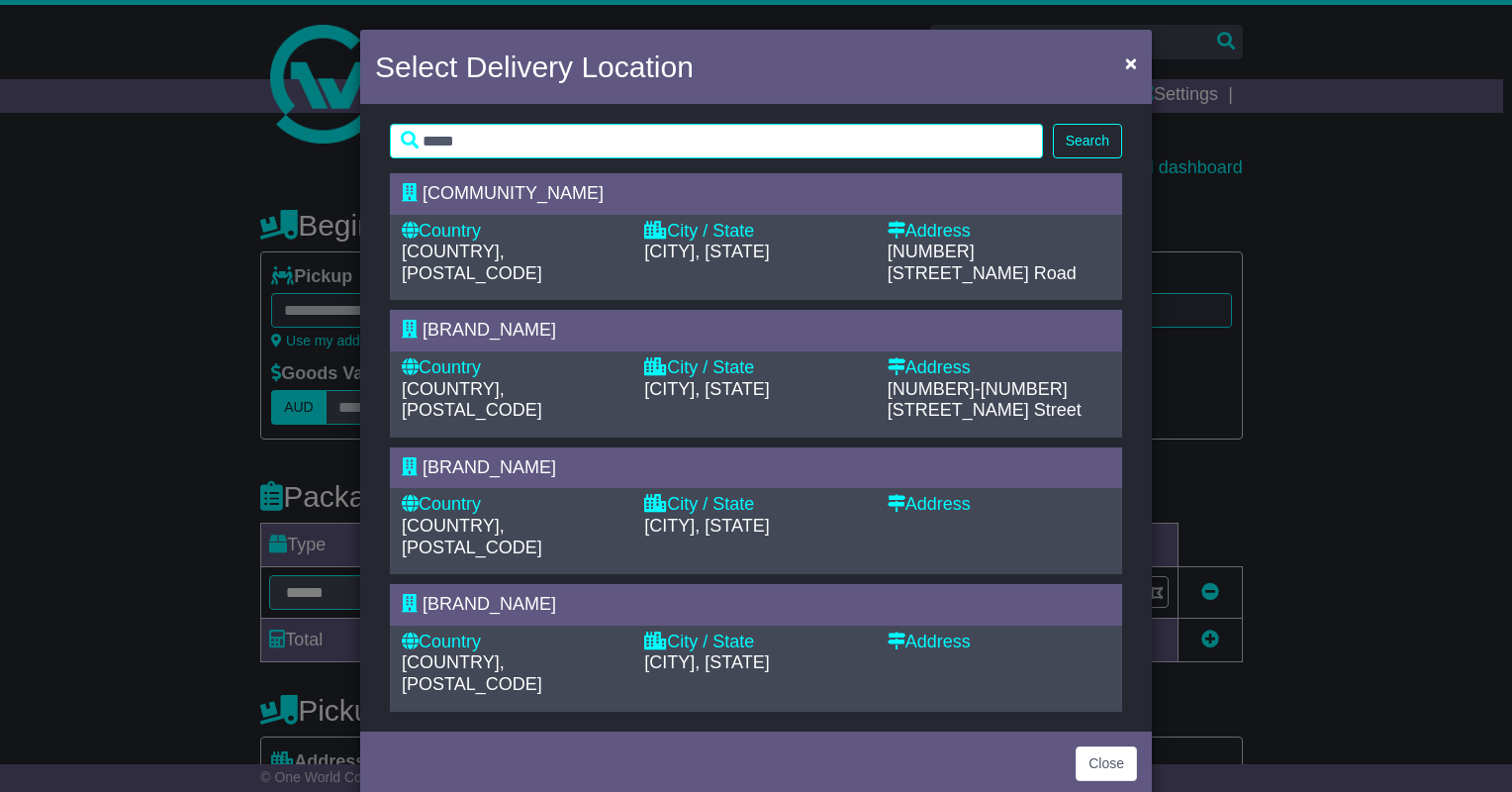 click on "Country" at bounding box center [513, 368] 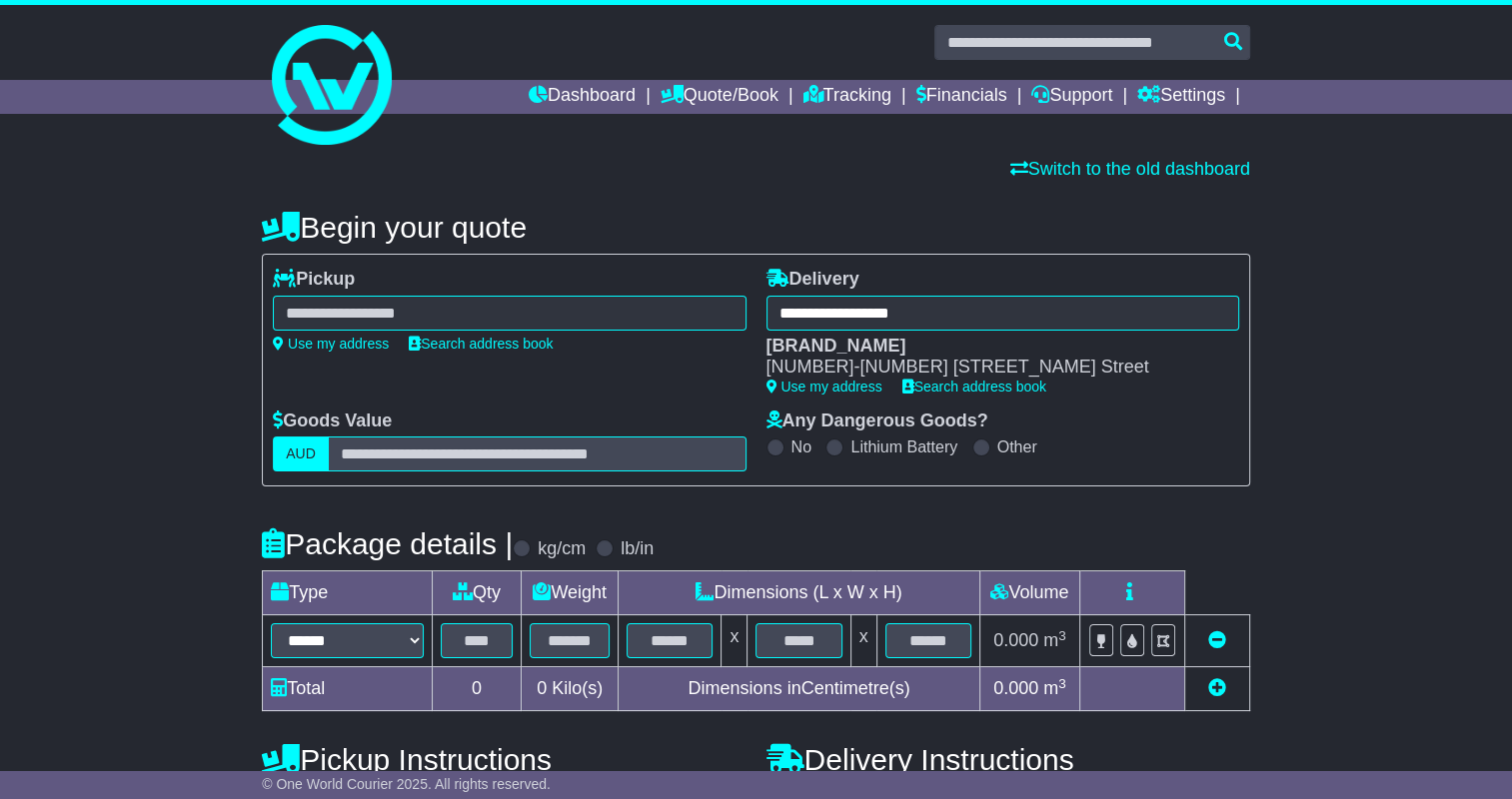 click on "**********" at bounding box center (509, 310) 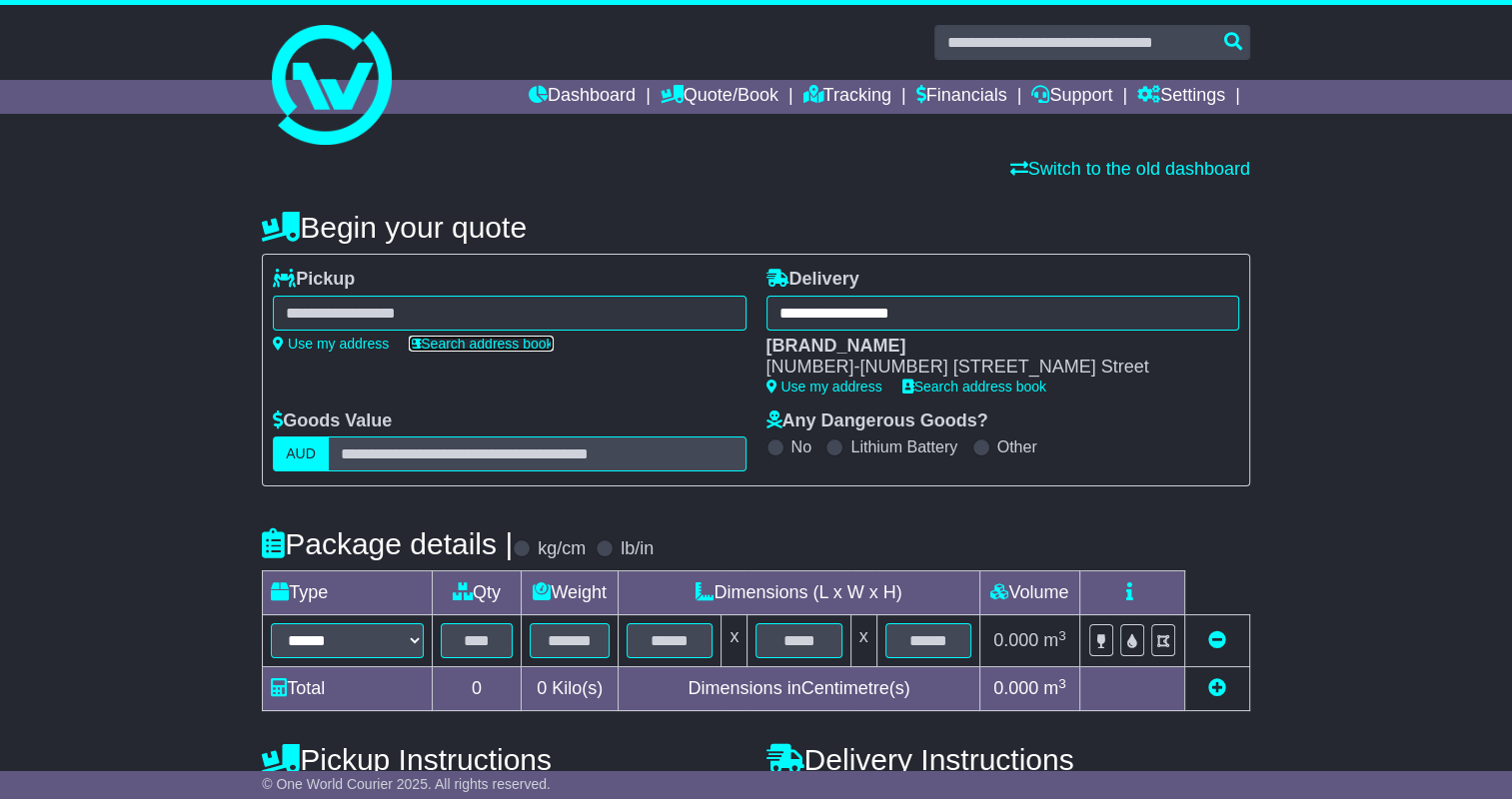 click on "Search address book" at bounding box center [481, 344] 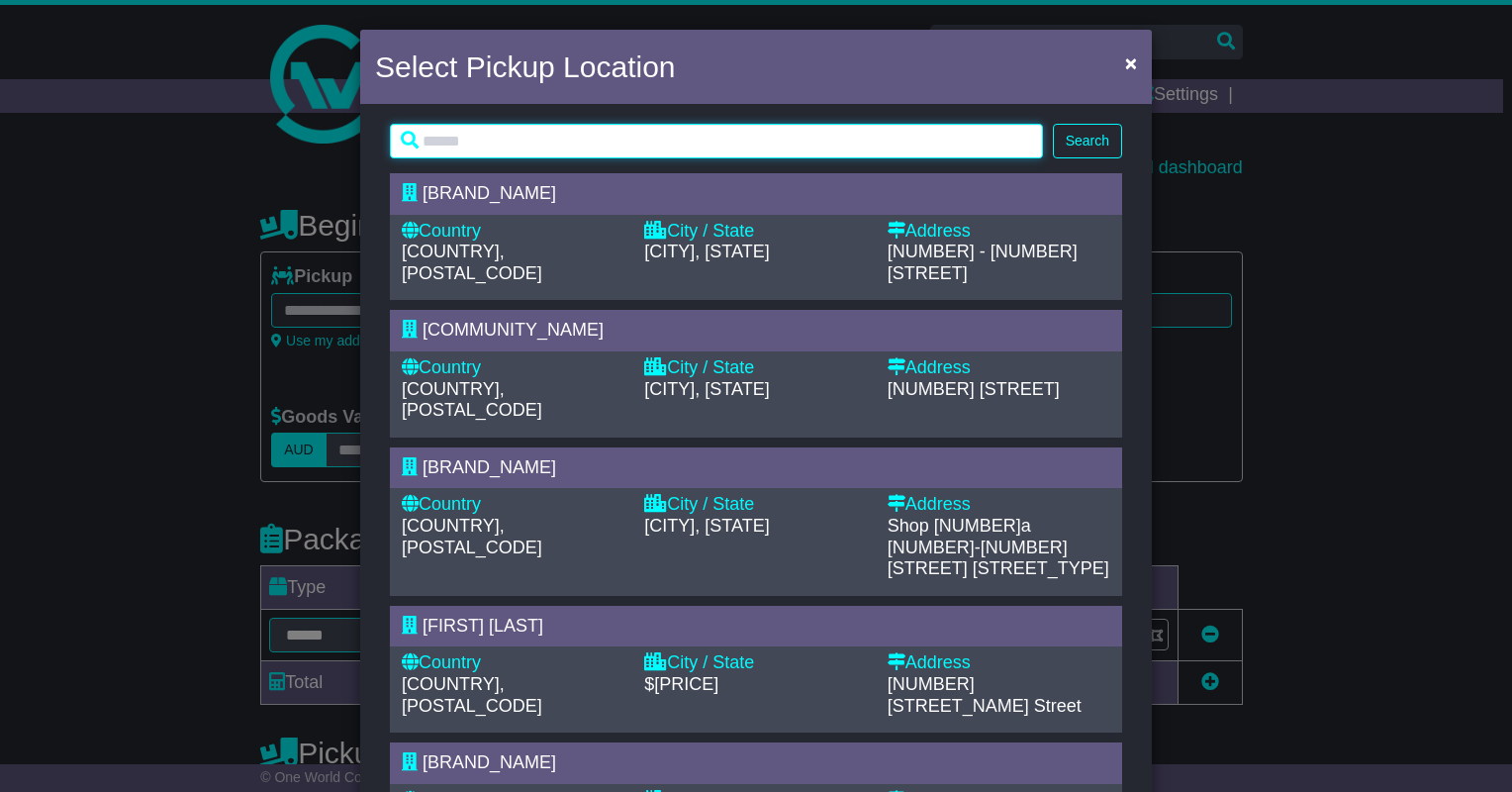 click at bounding box center [716, 141] 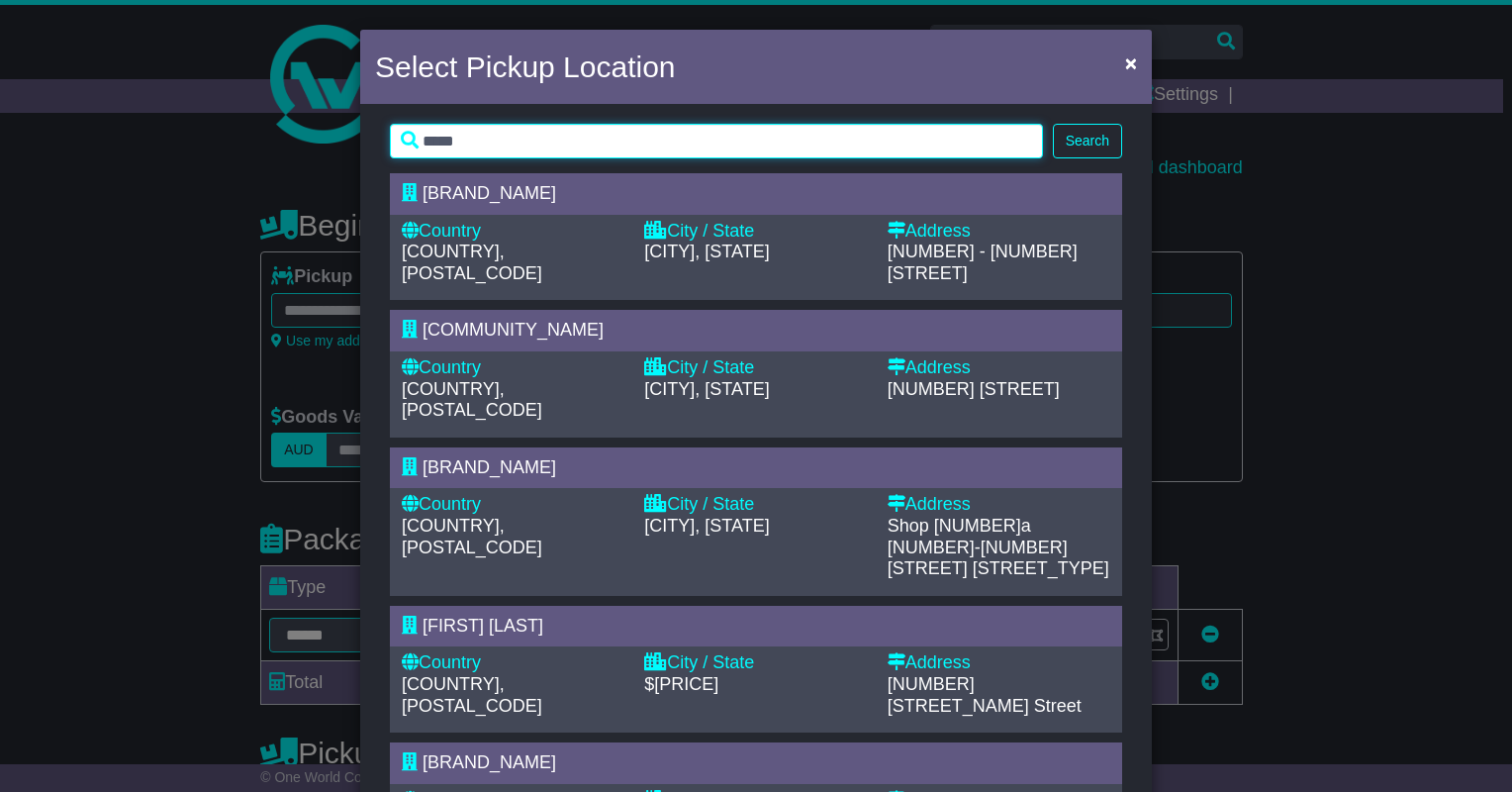 type on "*****" 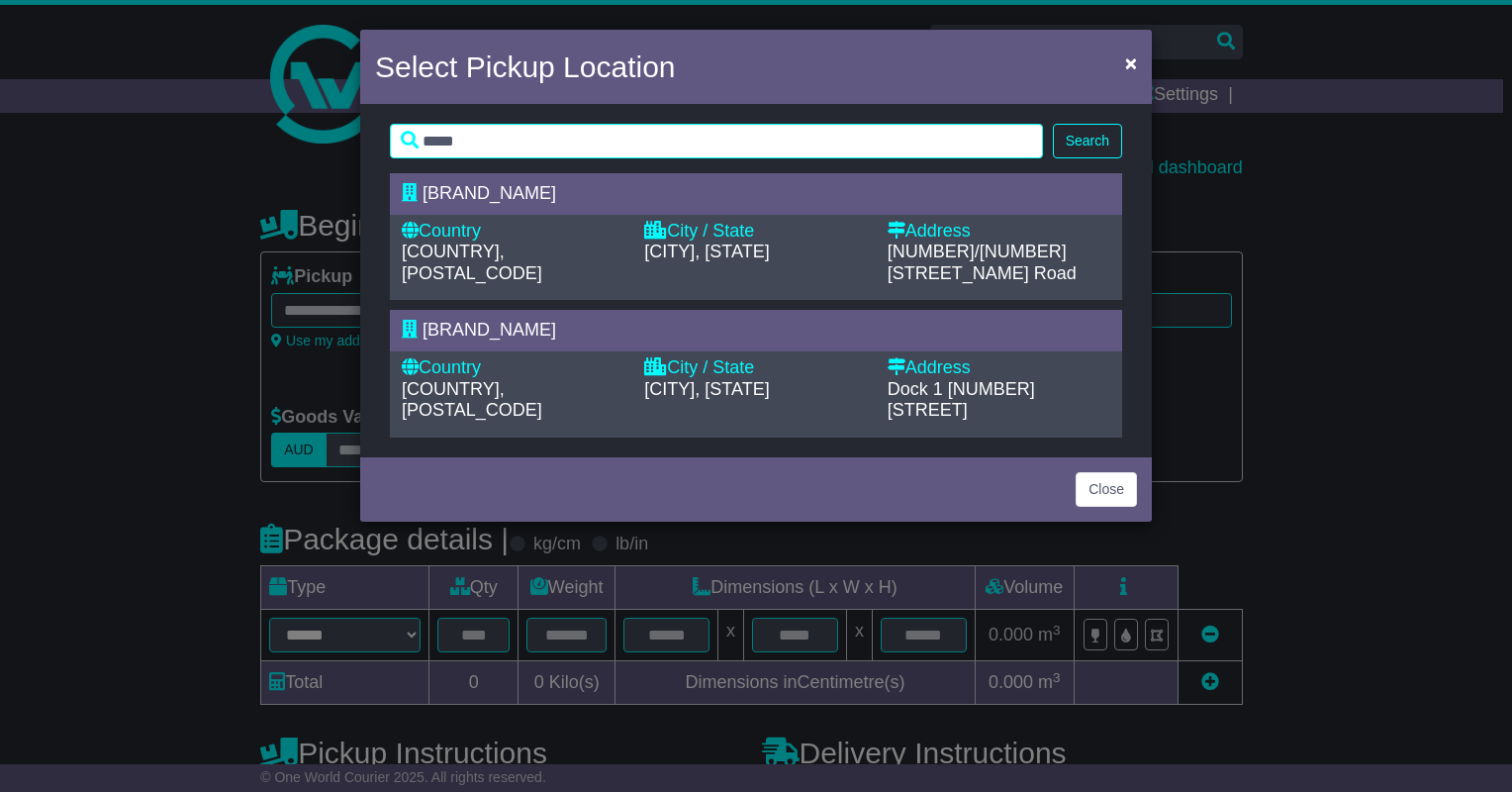 click on "[COUNTRY], [POSTAL_CODE]" at bounding box center [472, 400] 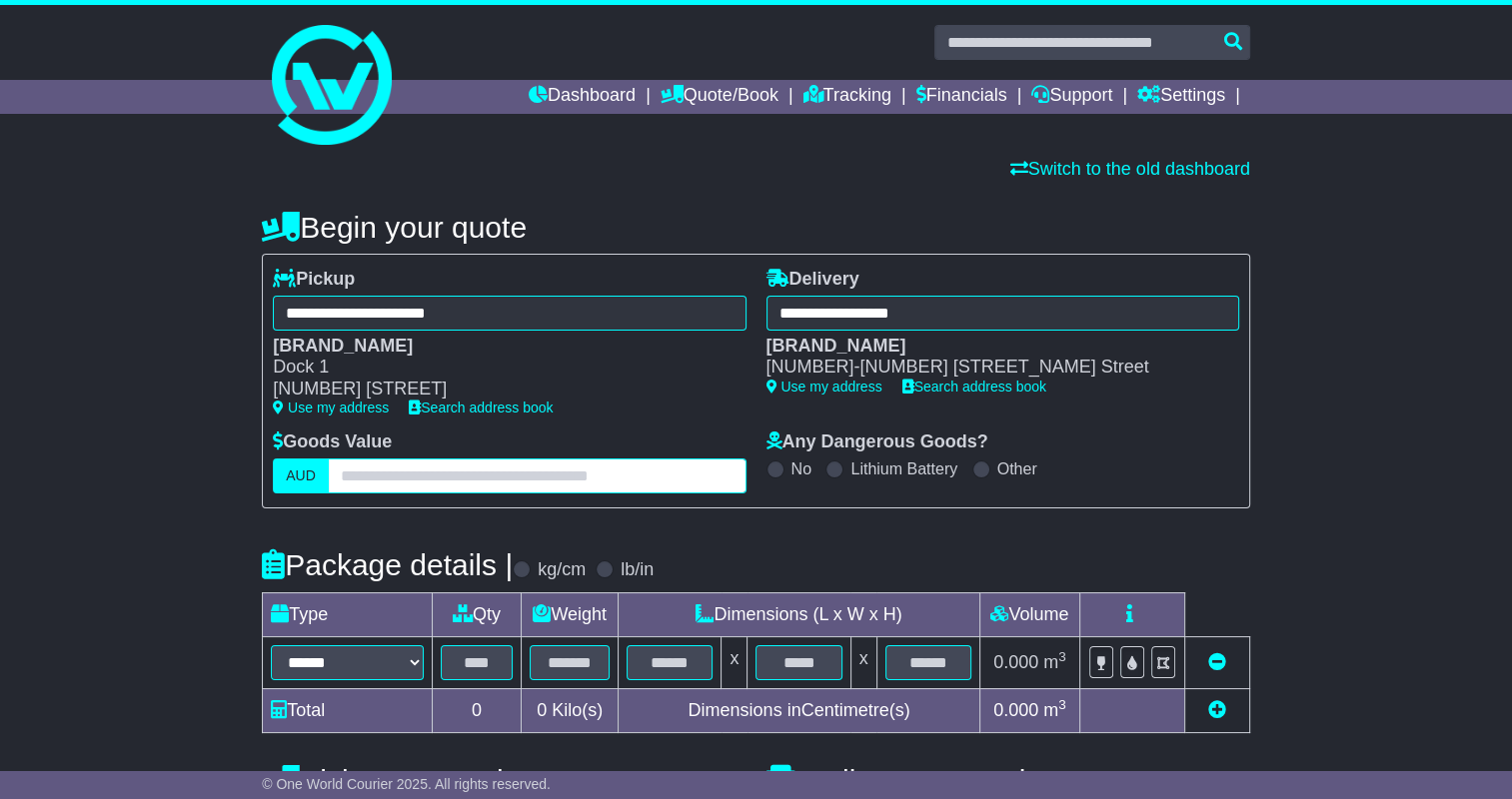click at bounding box center (537, 475) 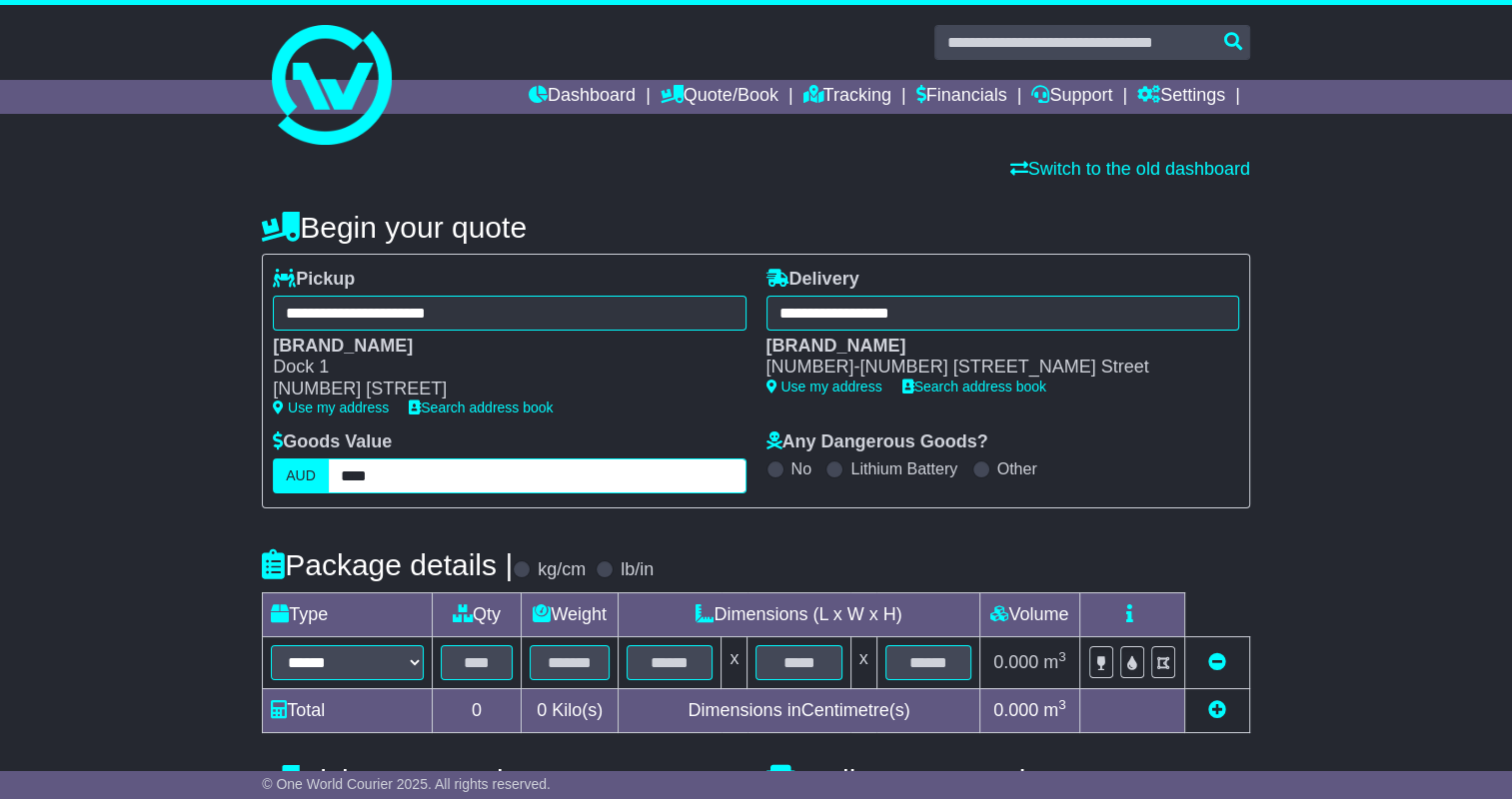 type on "****" 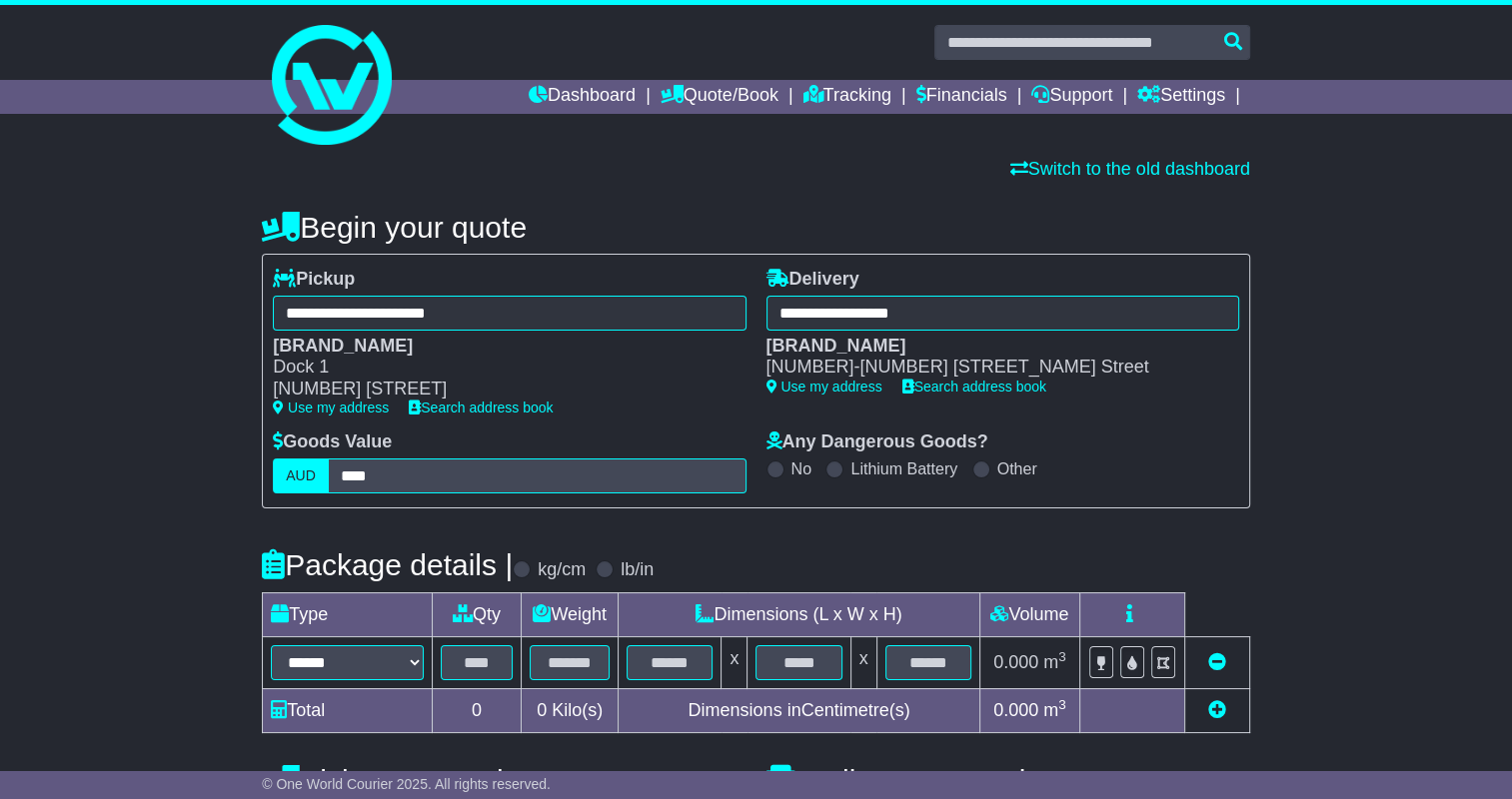 click on "**********" at bounding box center [756, 635] 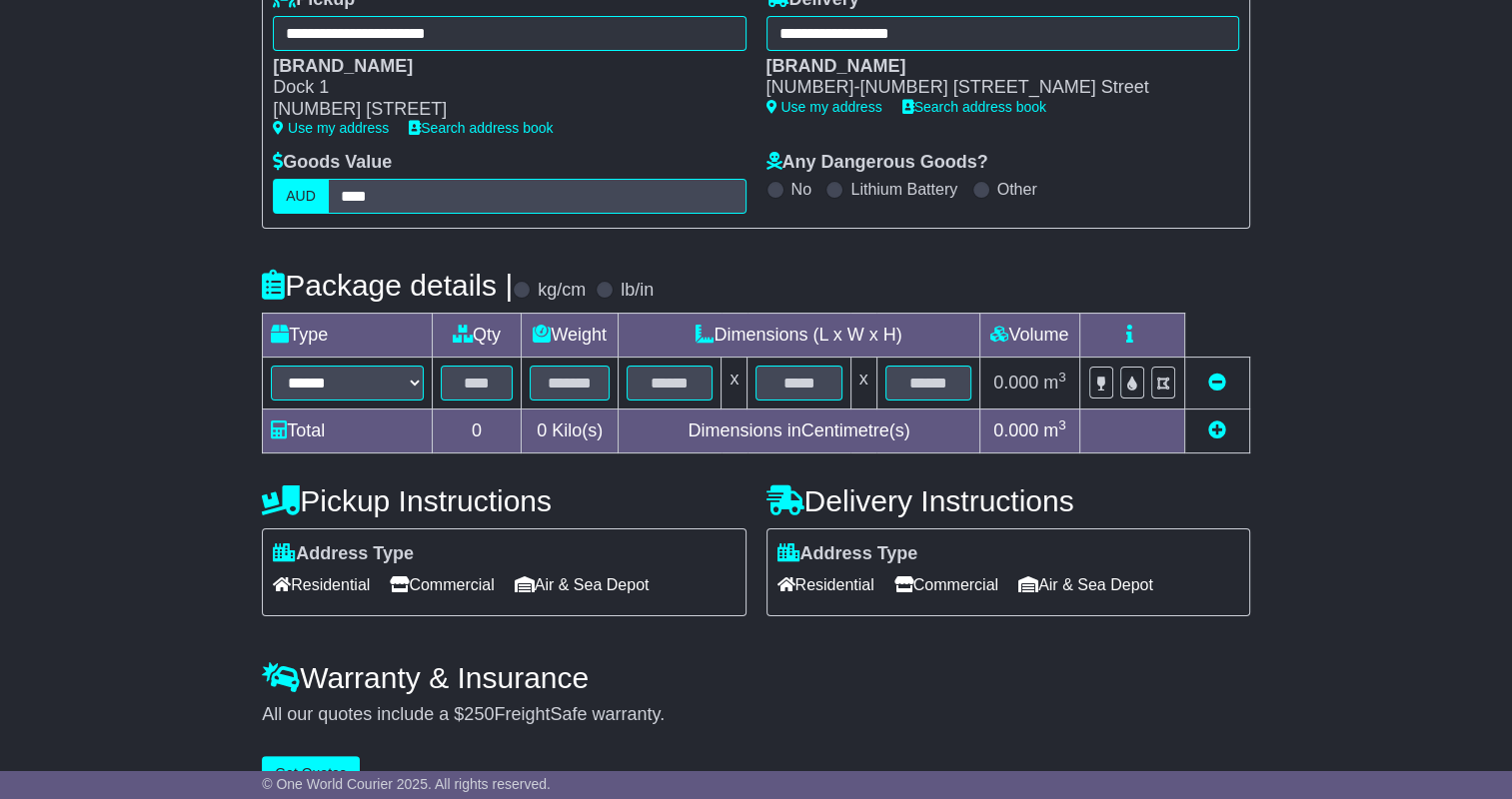 scroll, scrollTop: 292, scrollLeft: 0, axis: vertical 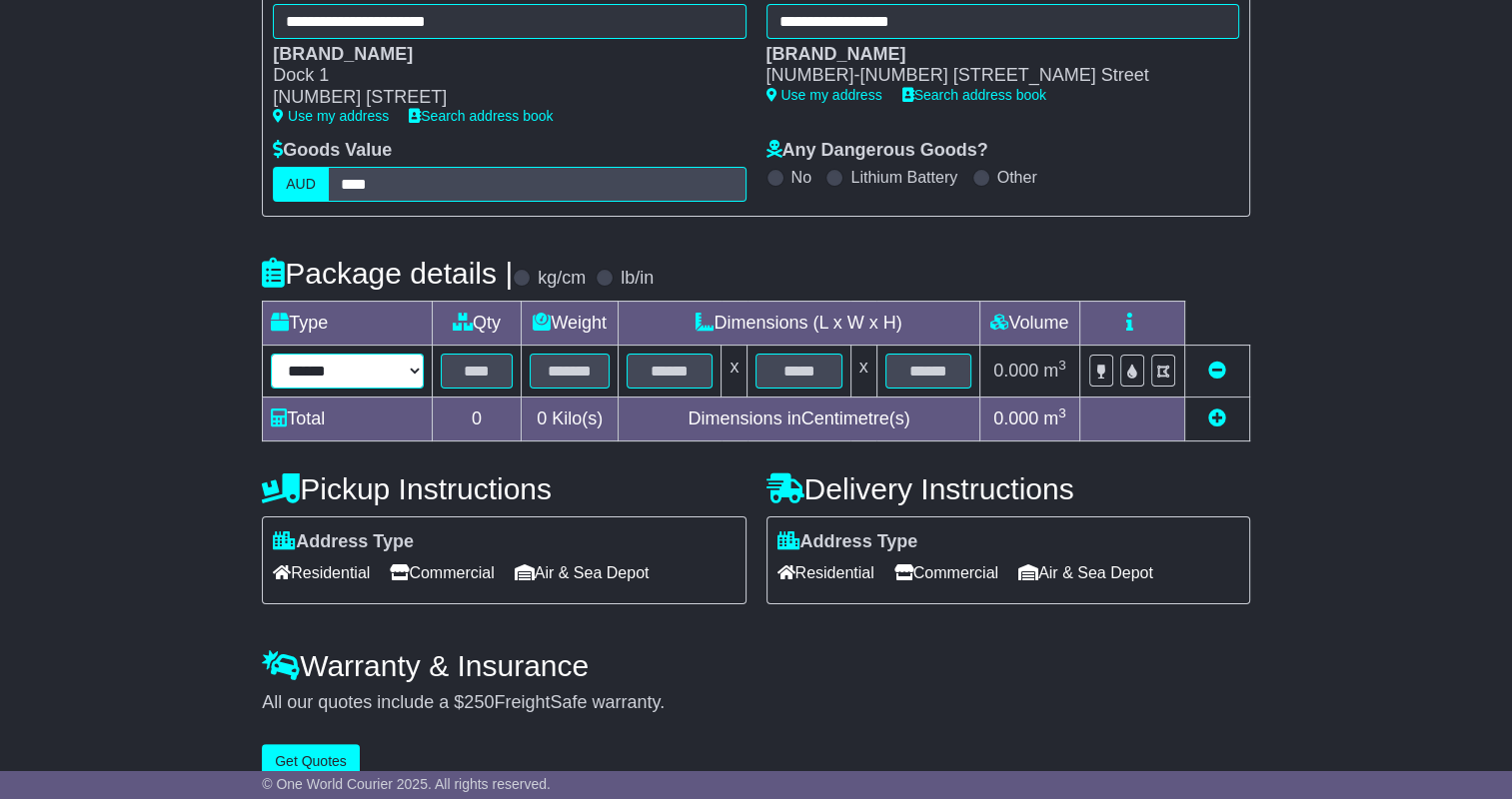 click on "**********" at bounding box center [347, 371] 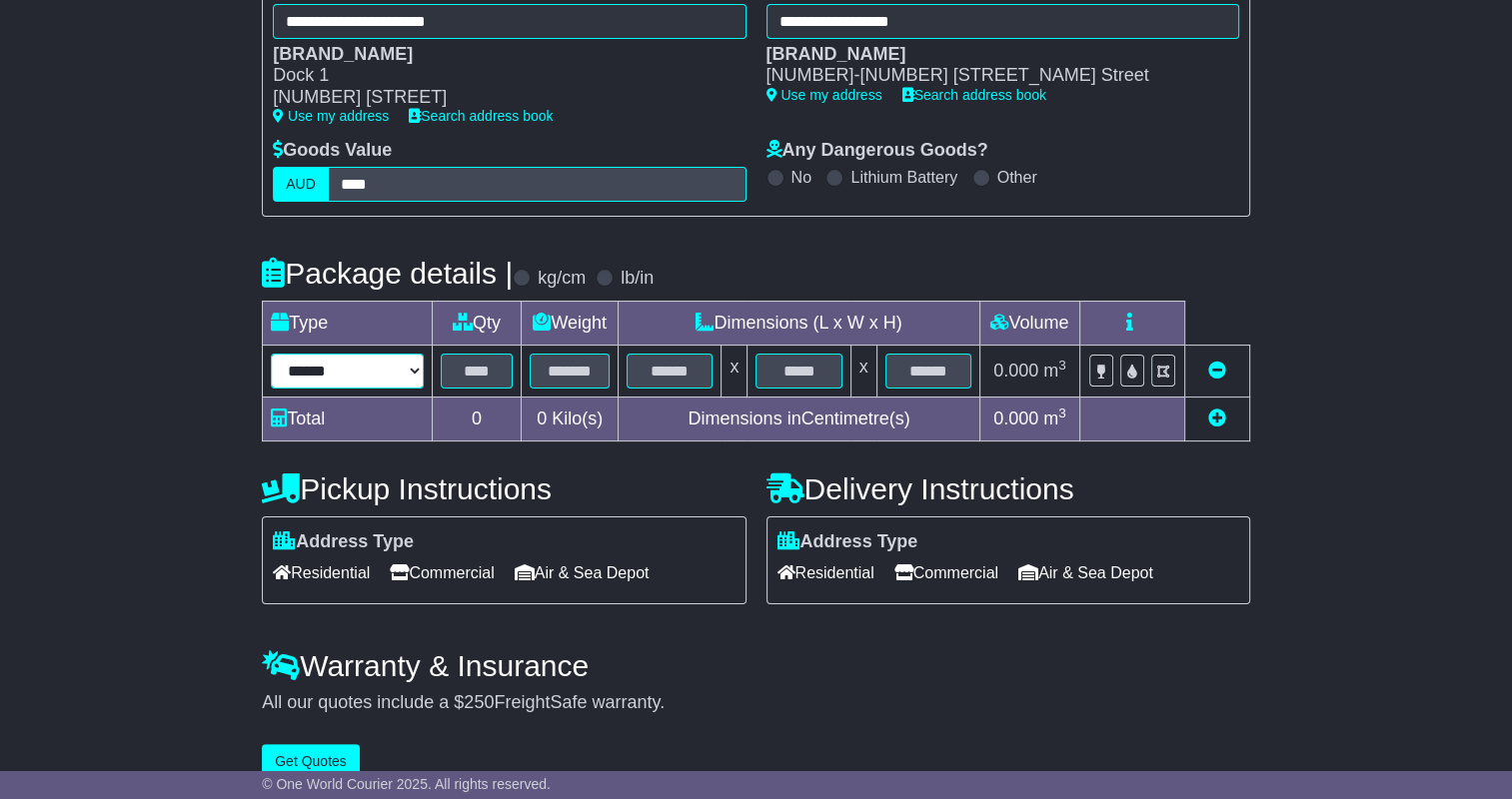 select on "*****" 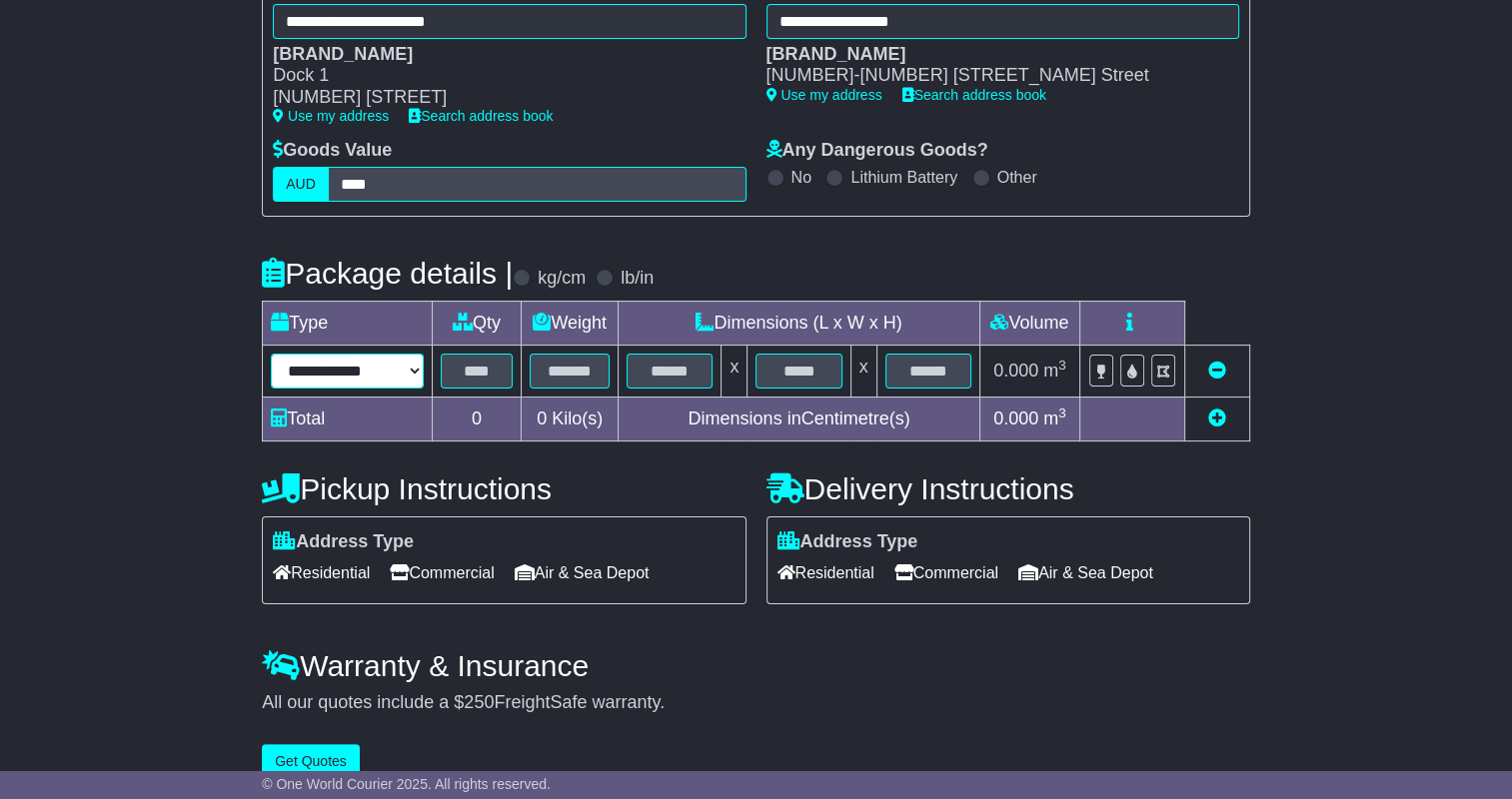 click on "**********" at bounding box center [347, 371] 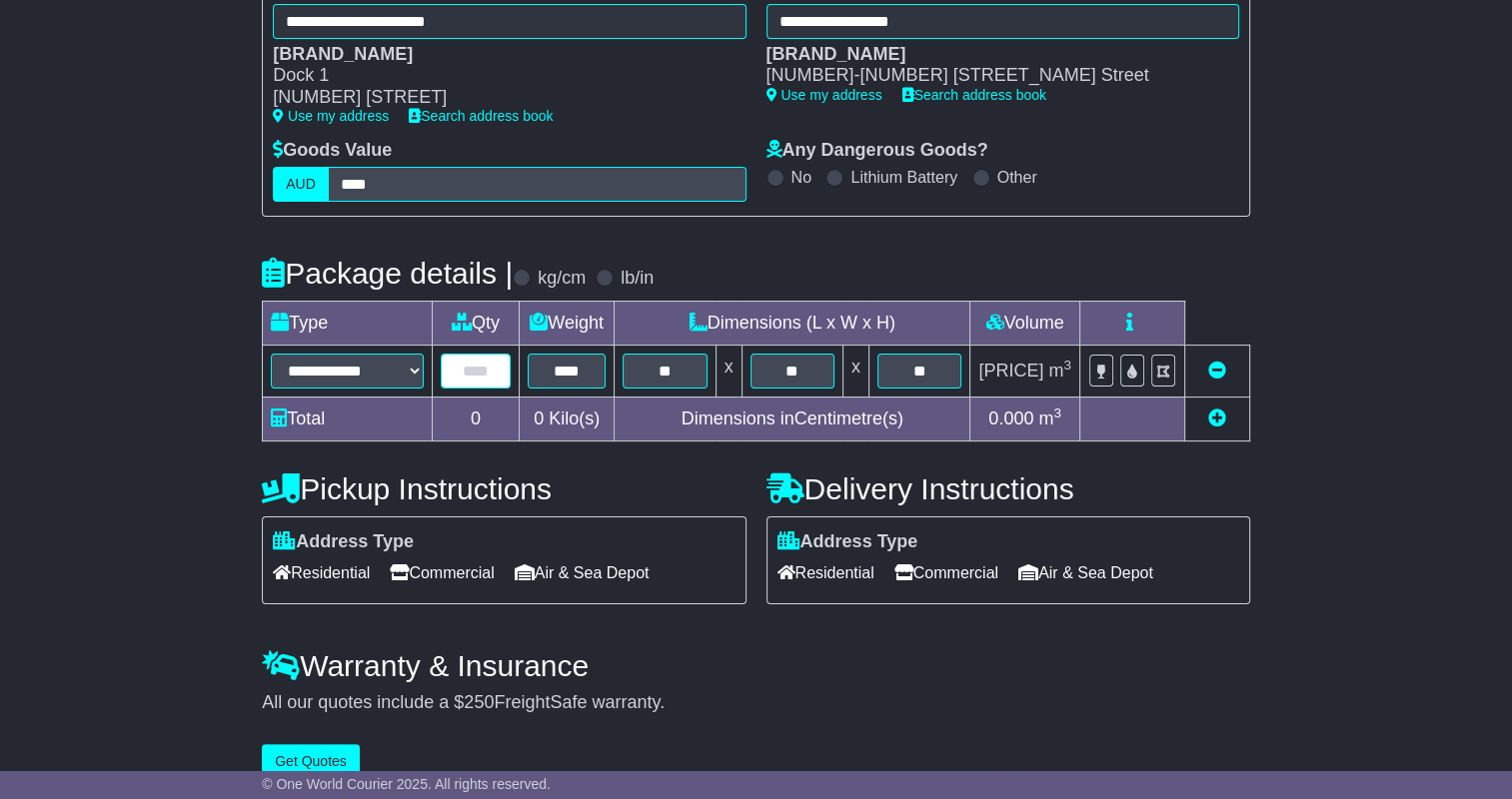 click at bounding box center (476, 371) 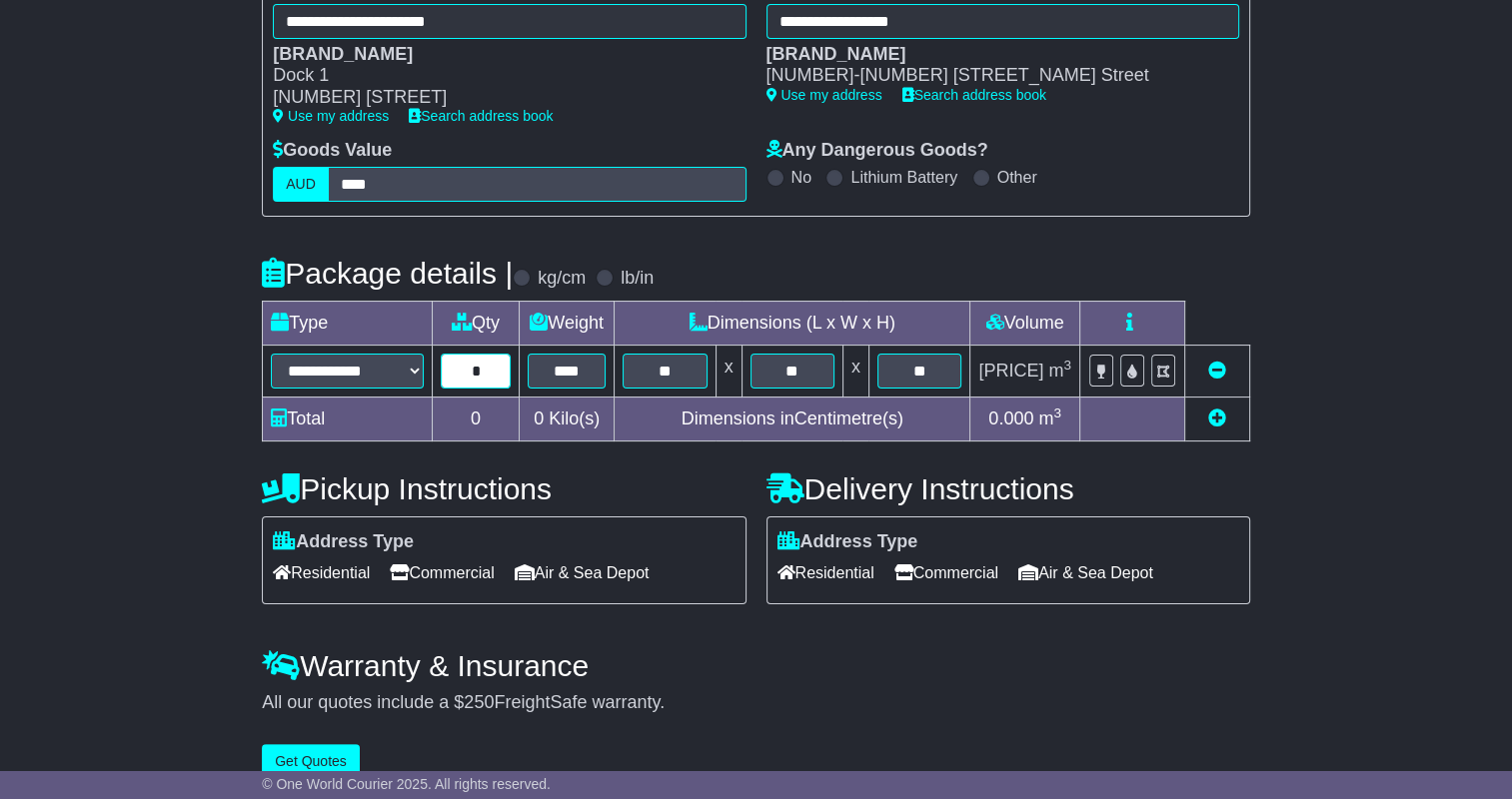 type on "*" 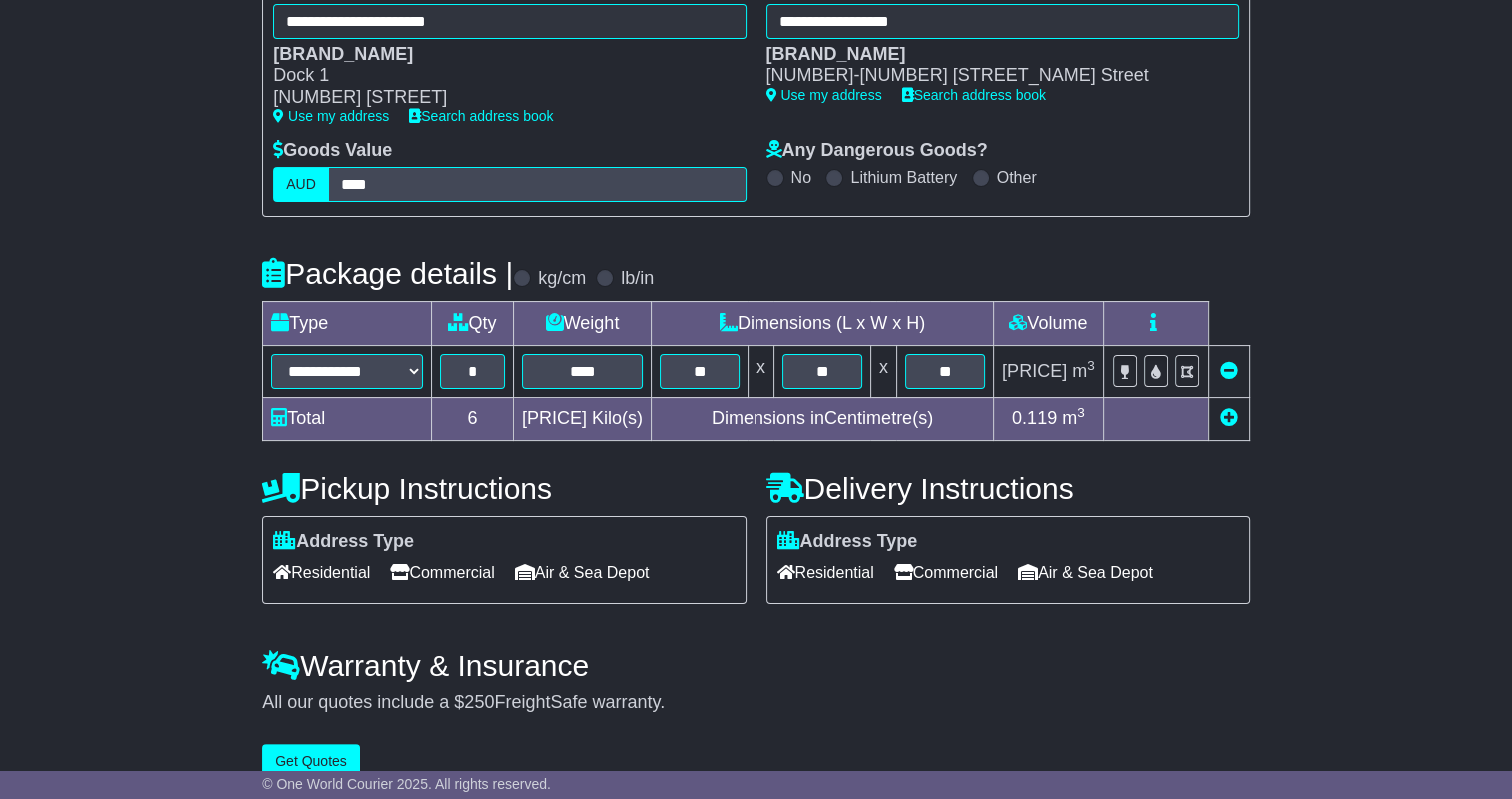 drag, startPoint x: 1231, startPoint y: 417, endPoint x: 1215, endPoint y: 418, distance: 16.03122 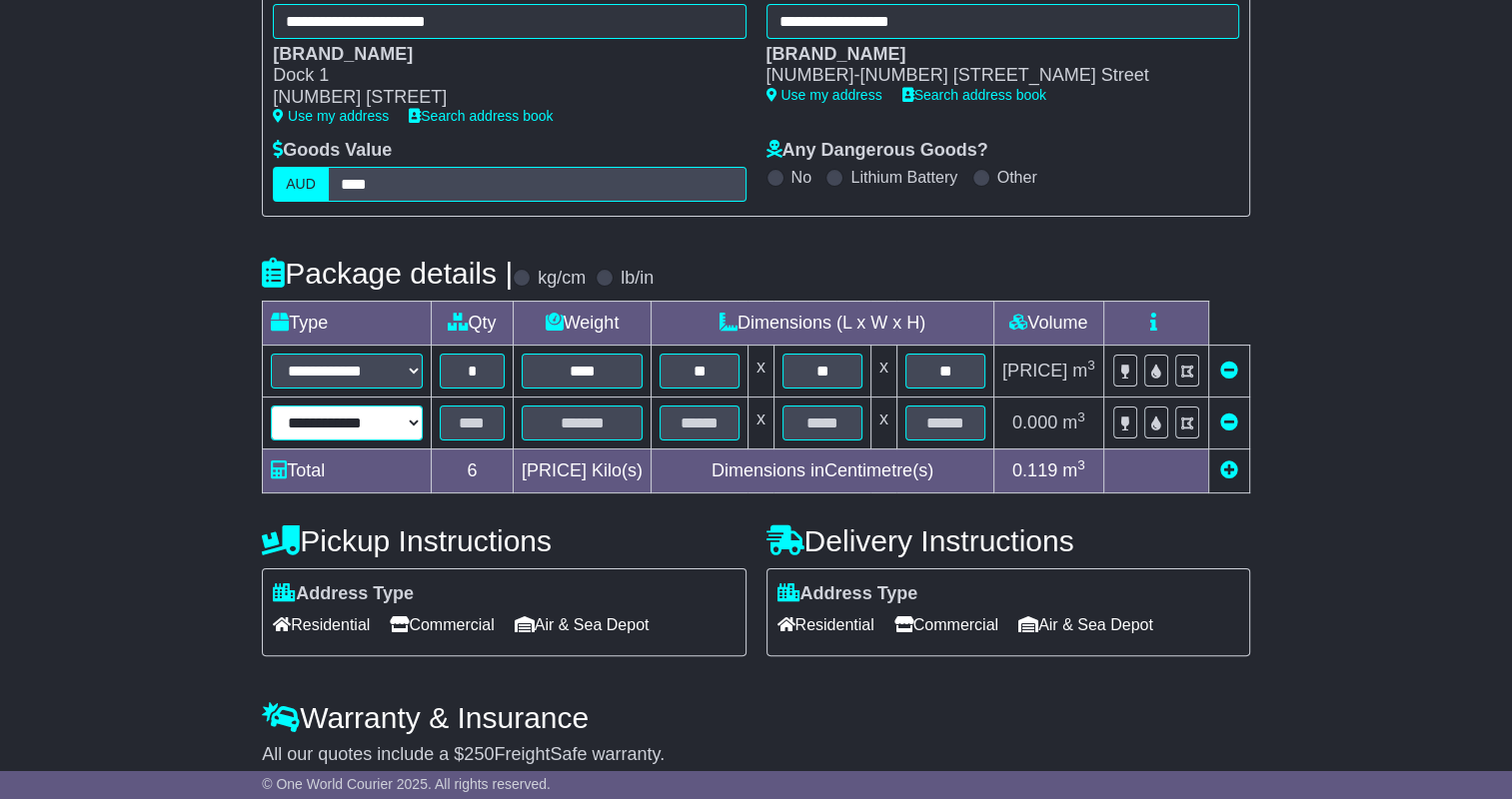 click on "**********" at bounding box center [347, 422] 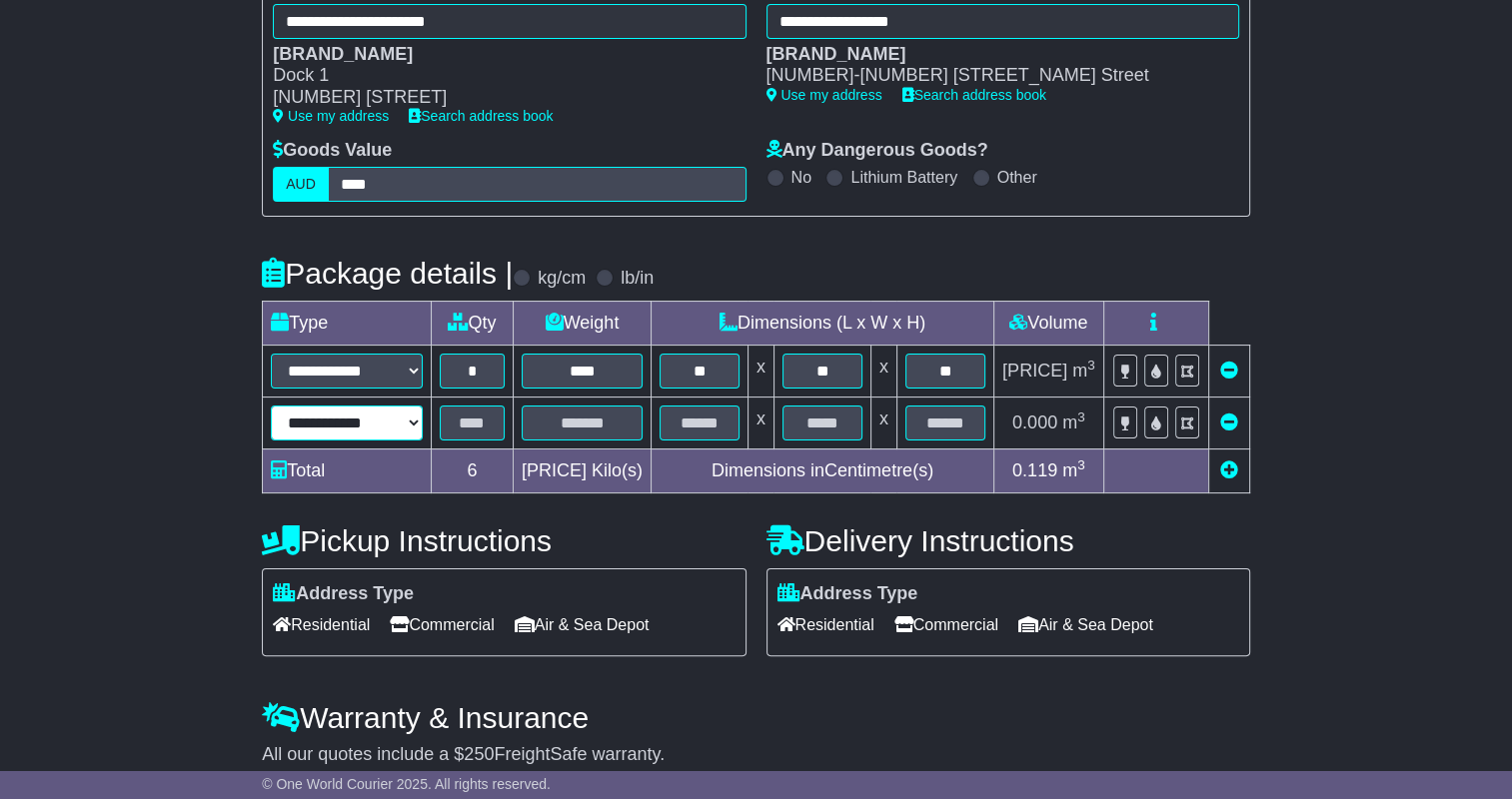 select on "*****" 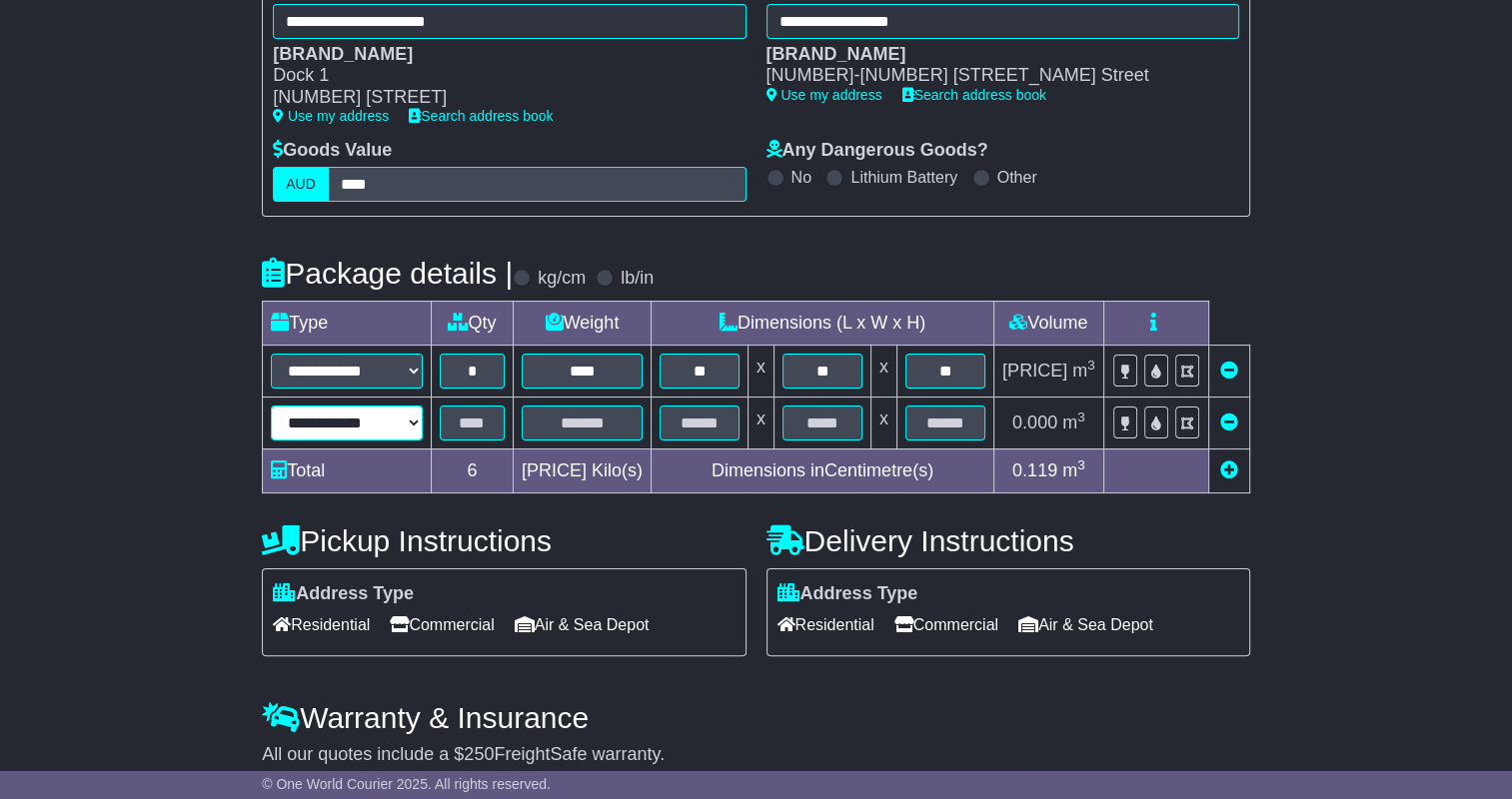 click on "**********" at bounding box center [347, 422] 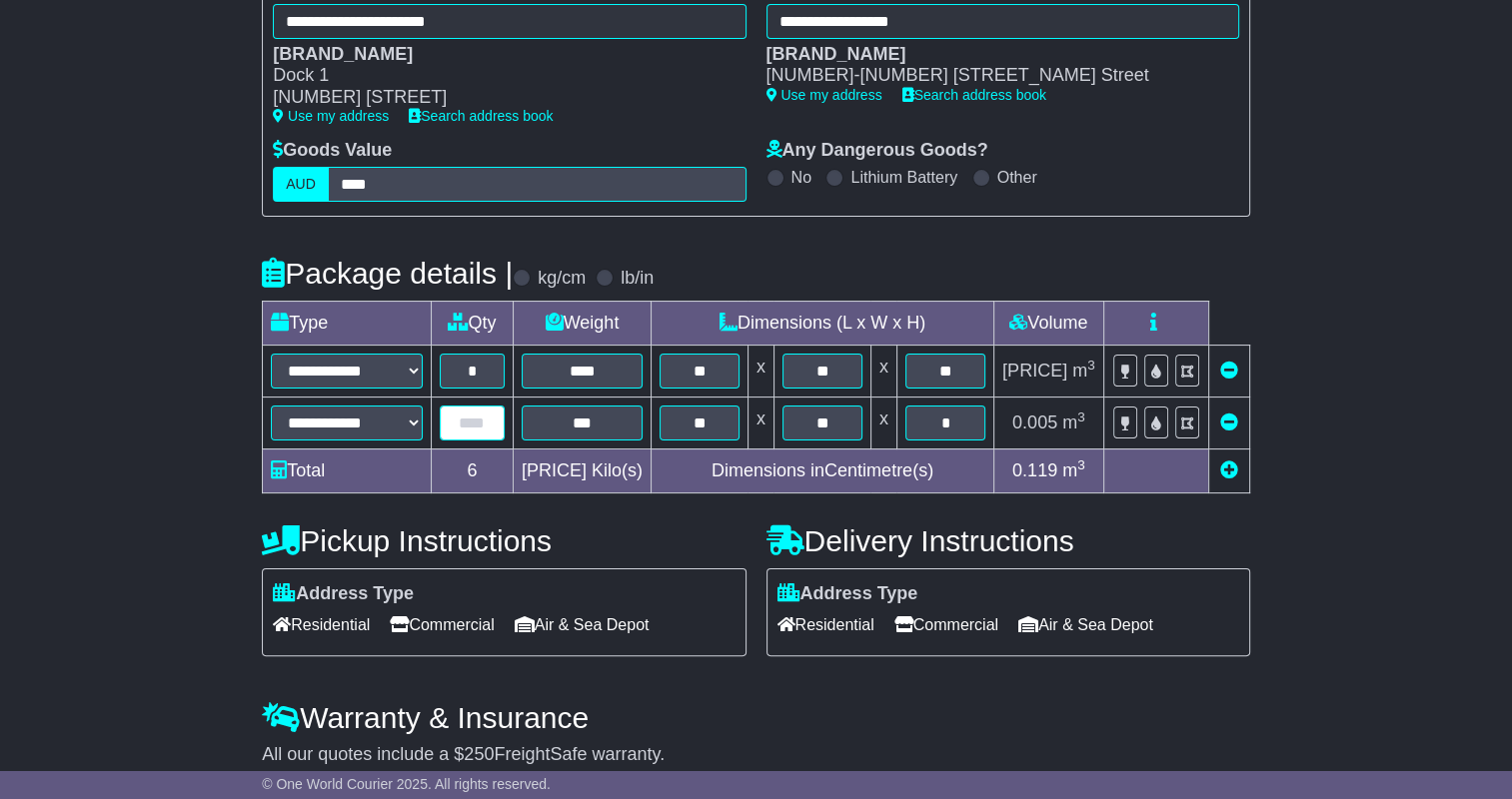 click at bounding box center (472, 422) 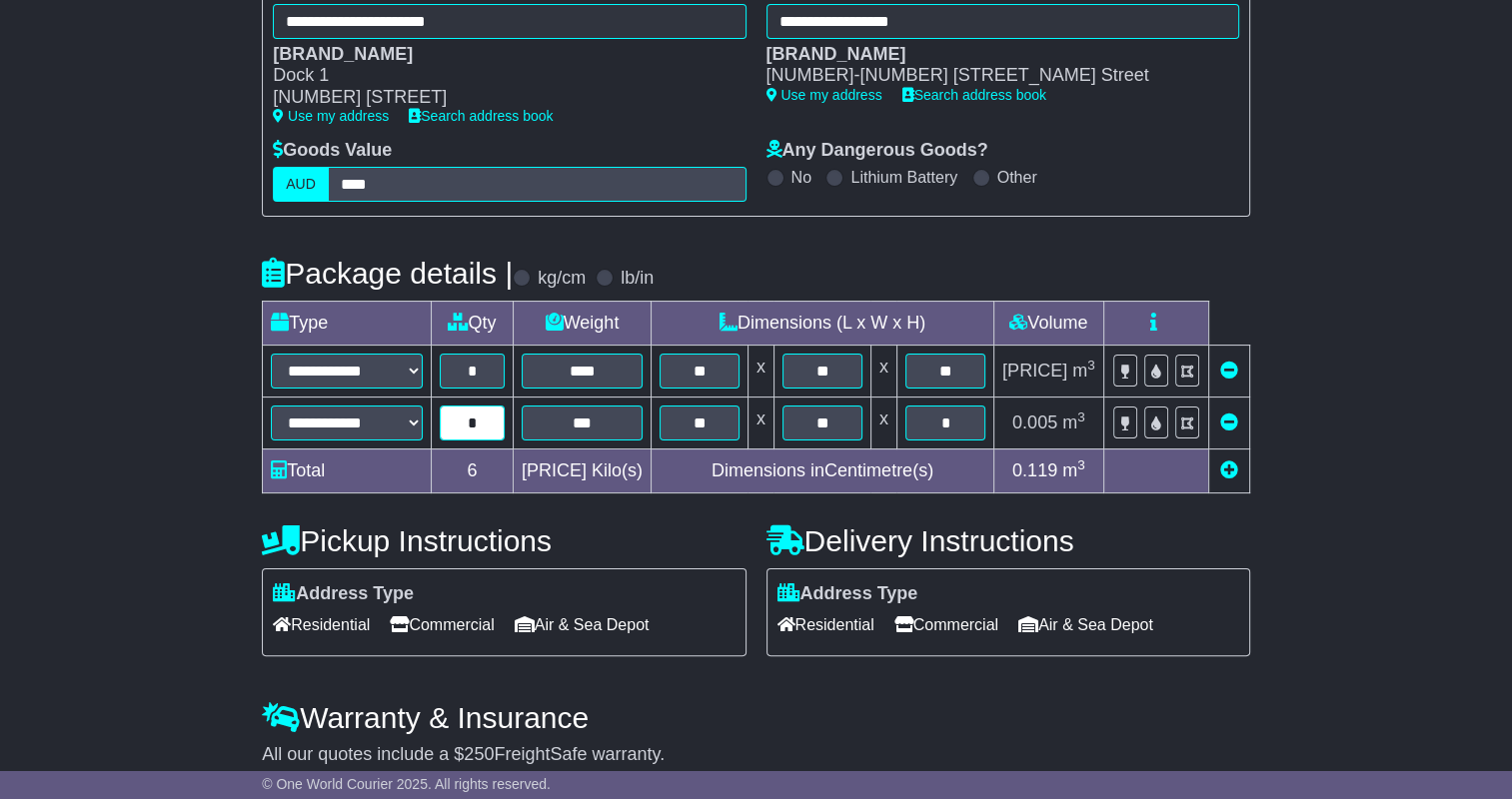 type on "*" 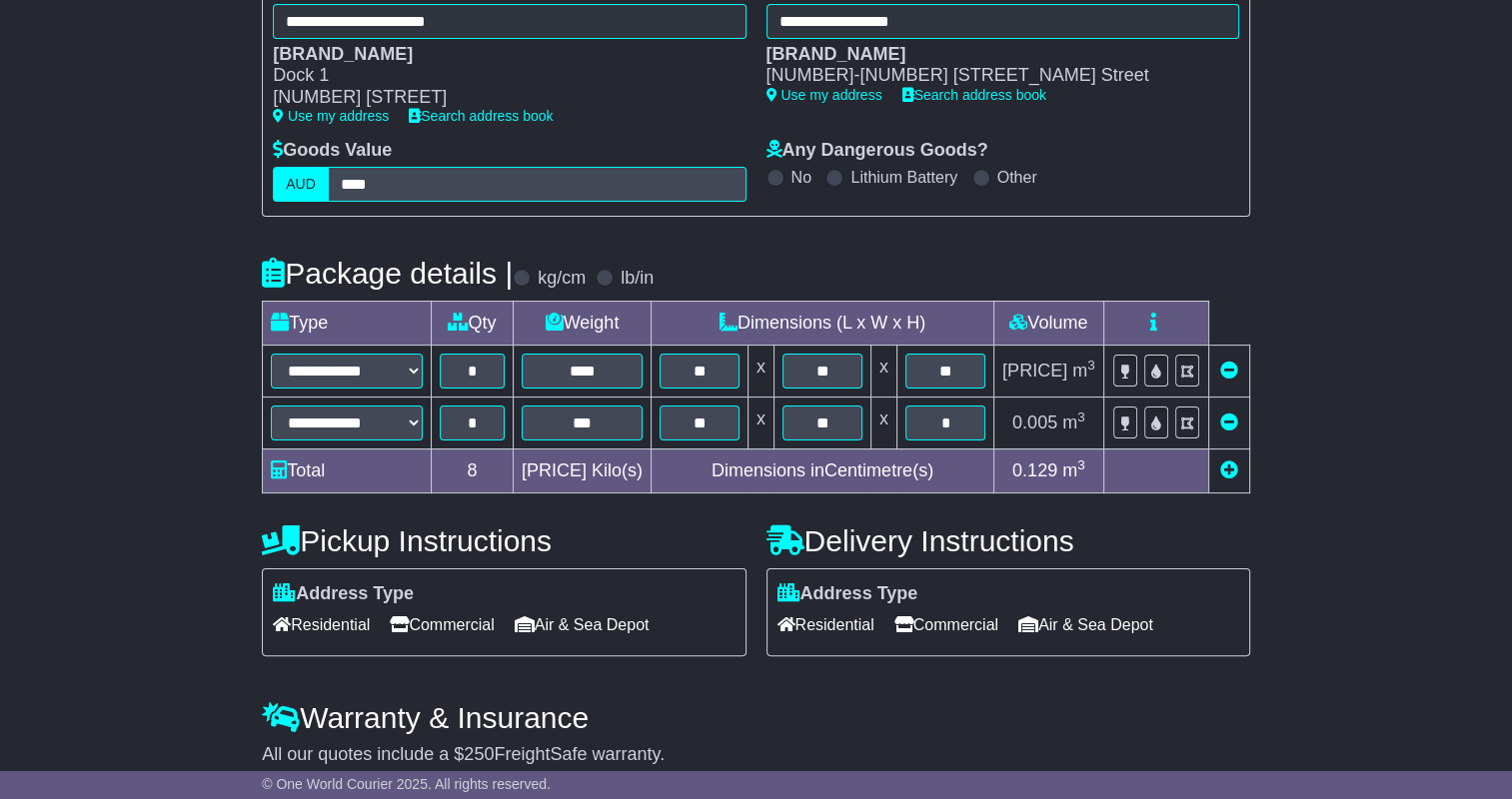 click on "**********" at bounding box center (756, 478) 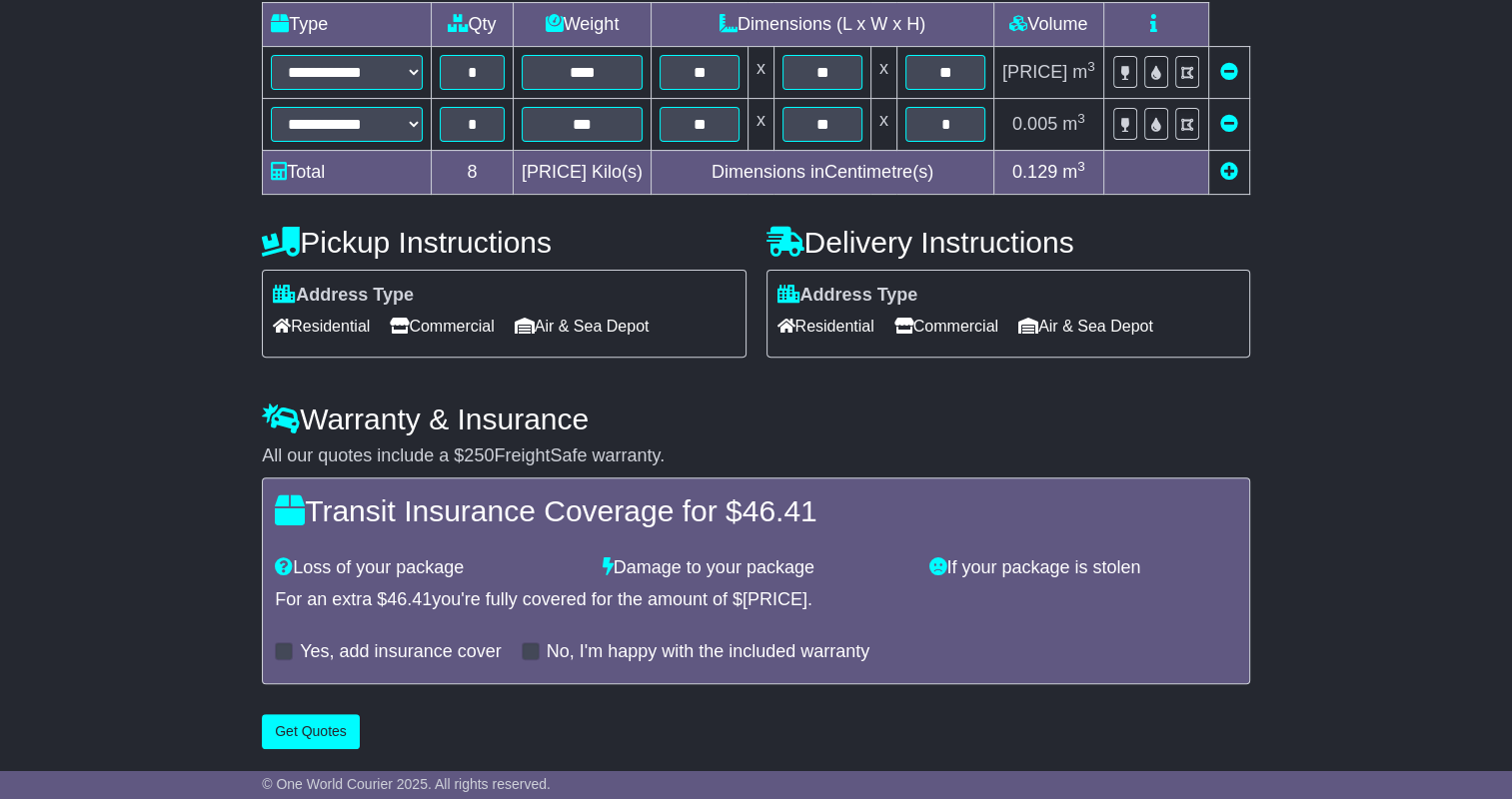 click on "Yes, add insurance cover" at bounding box center [400, 652] 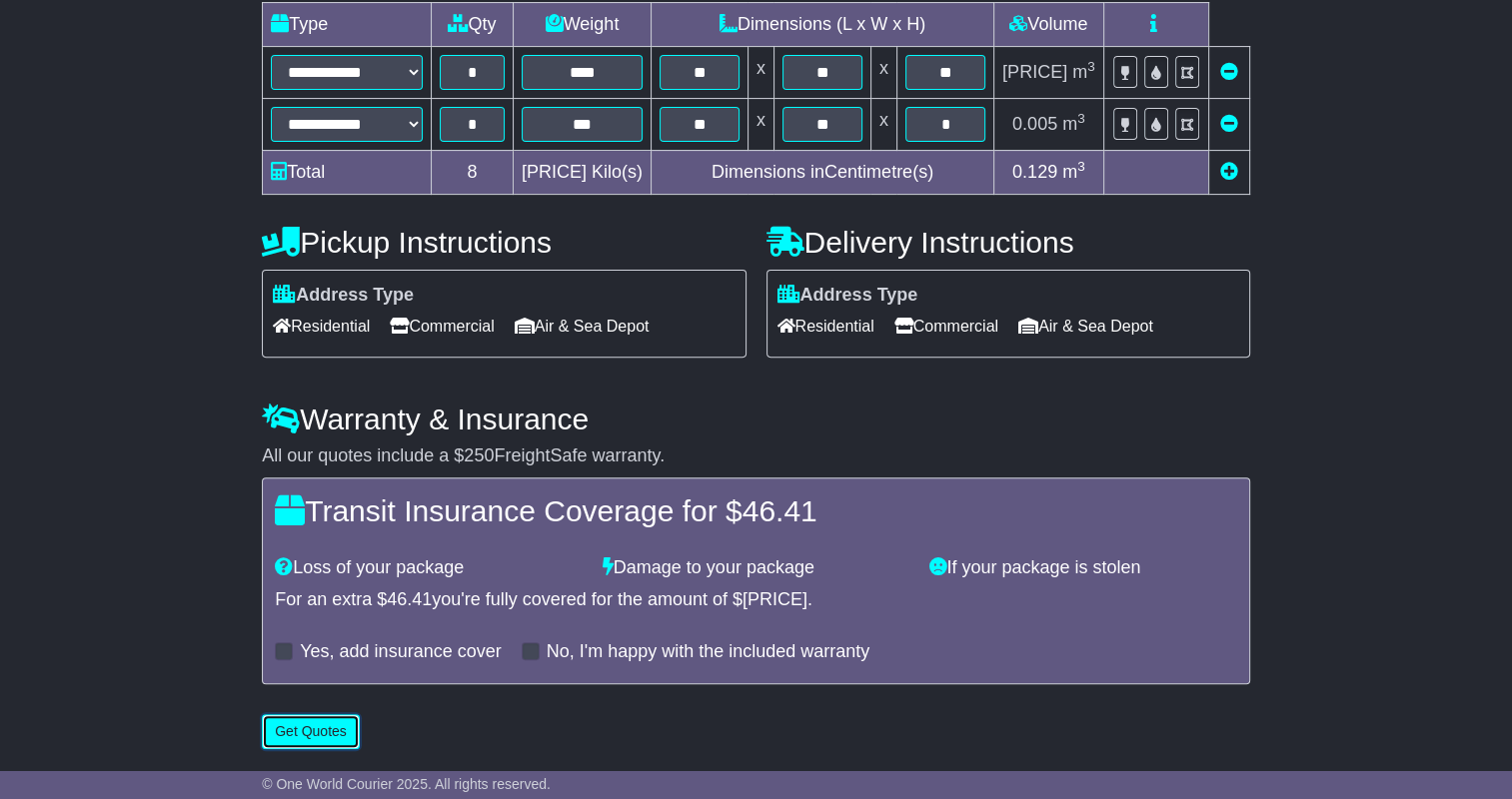 click on "Get Quotes" at bounding box center [311, 731] 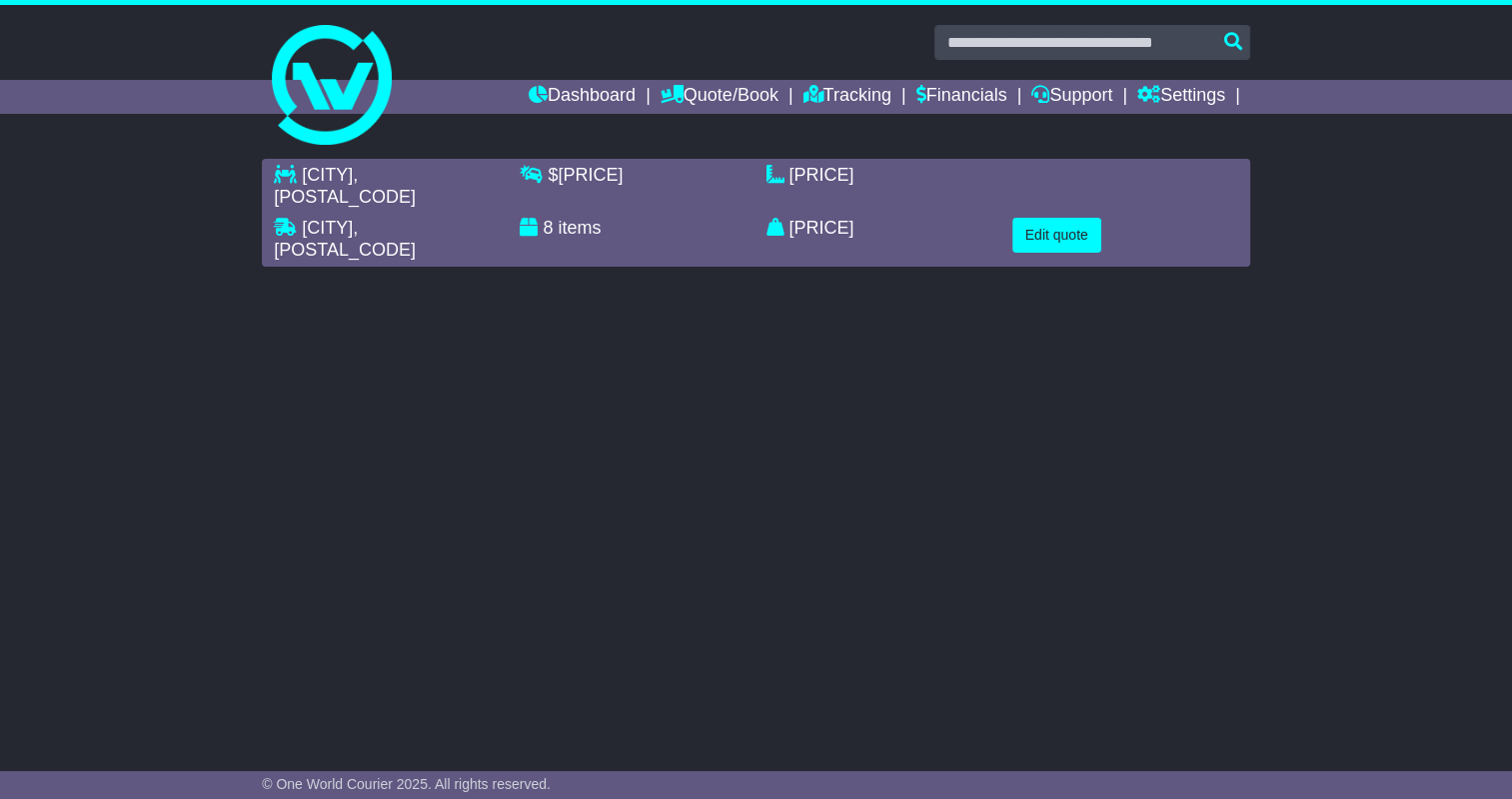 scroll, scrollTop: 0, scrollLeft: 0, axis: both 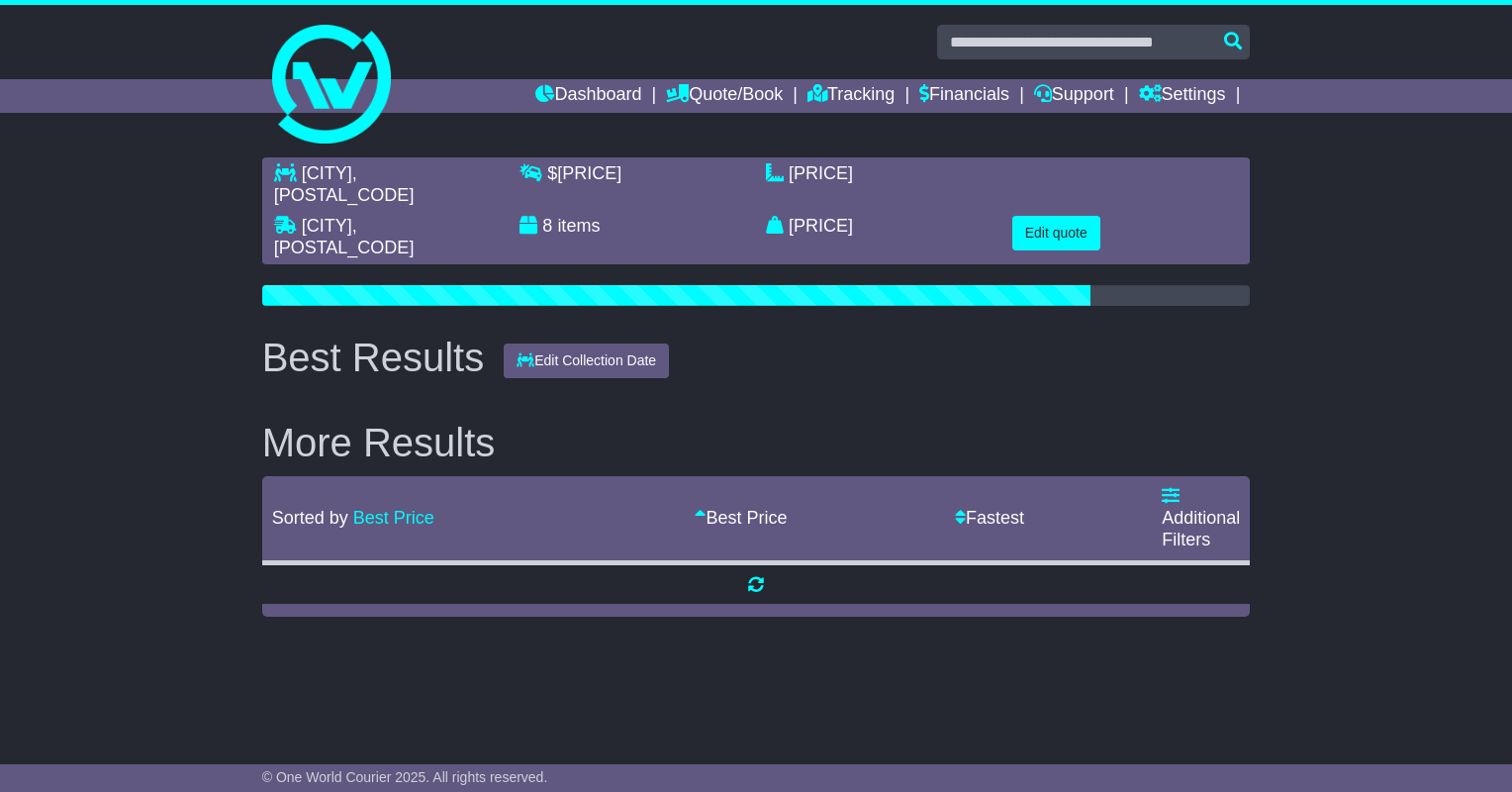 click on "**********" at bounding box center (756, 440) 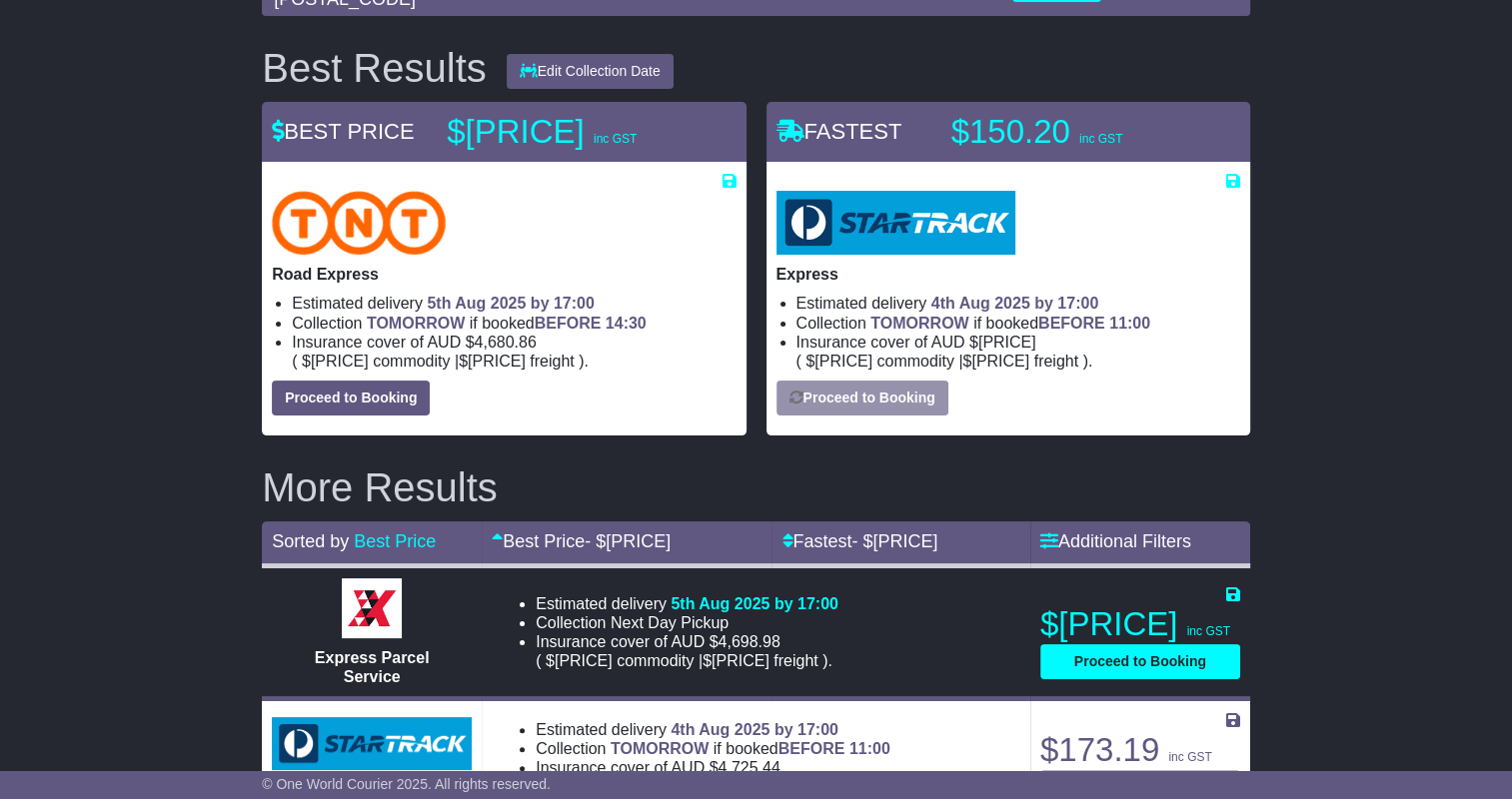 scroll, scrollTop: 252, scrollLeft: 0, axis: vertical 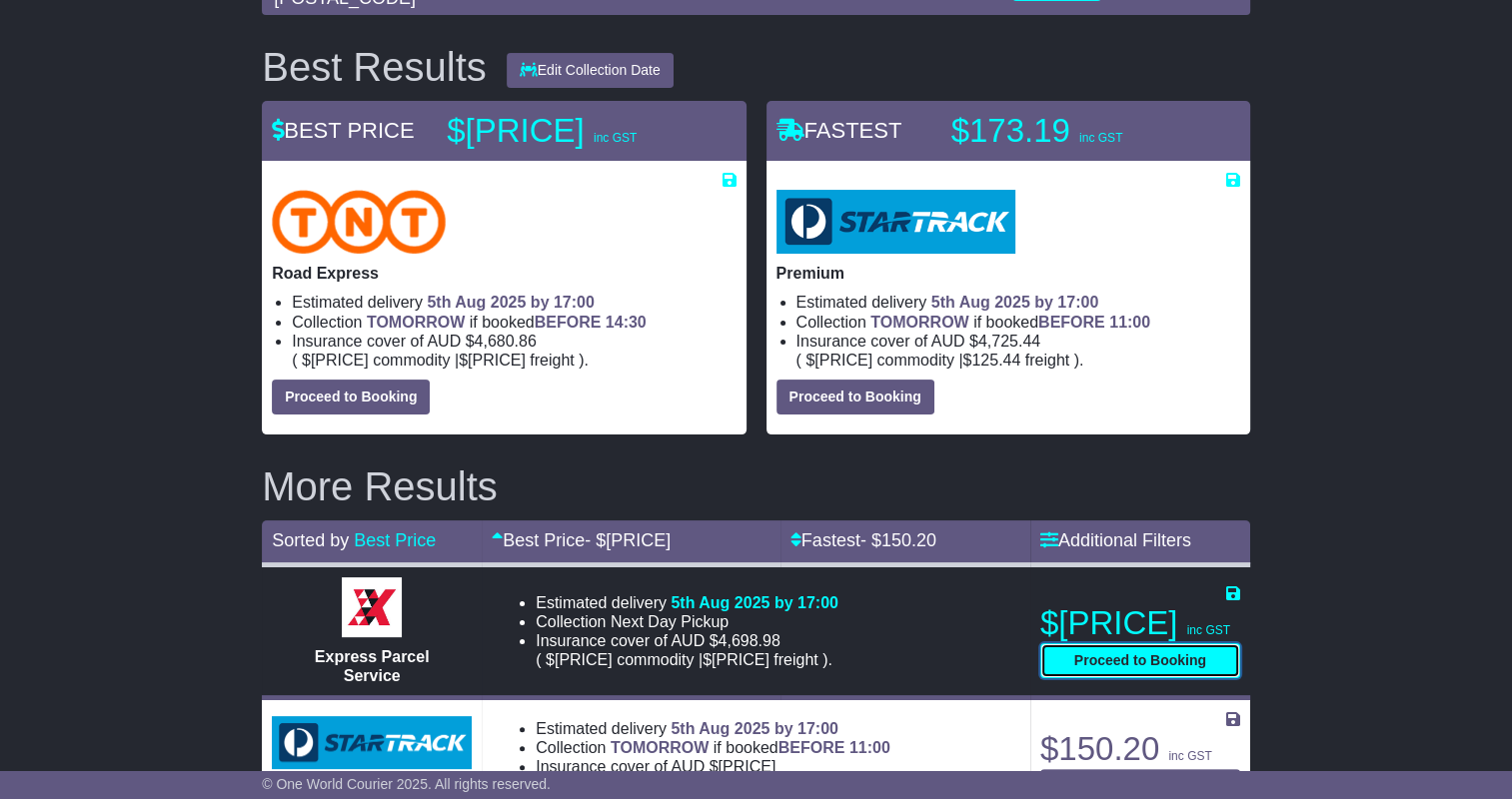 click on "Proceed to Booking" at bounding box center (1140, 660) 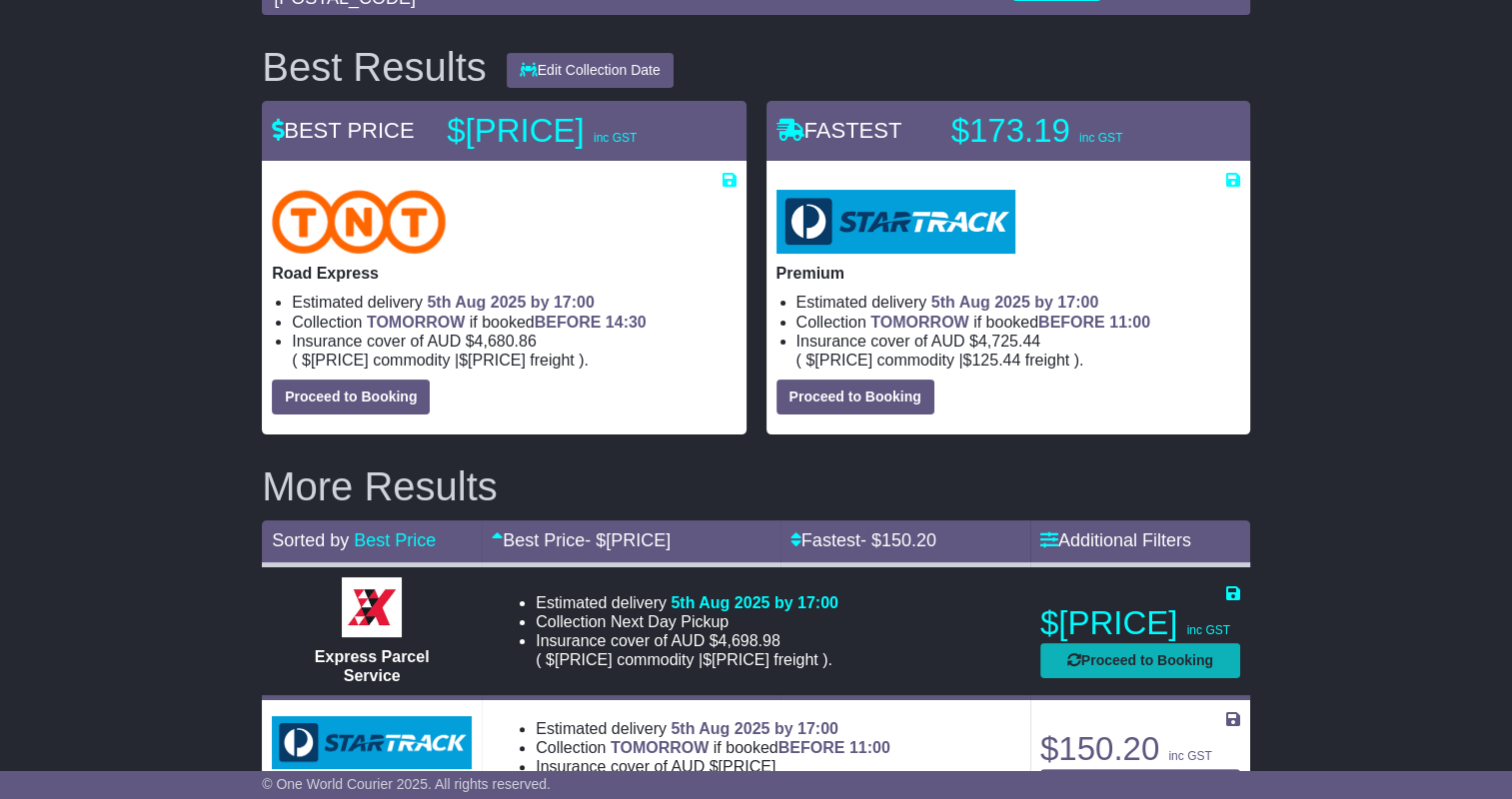 select on "*****" 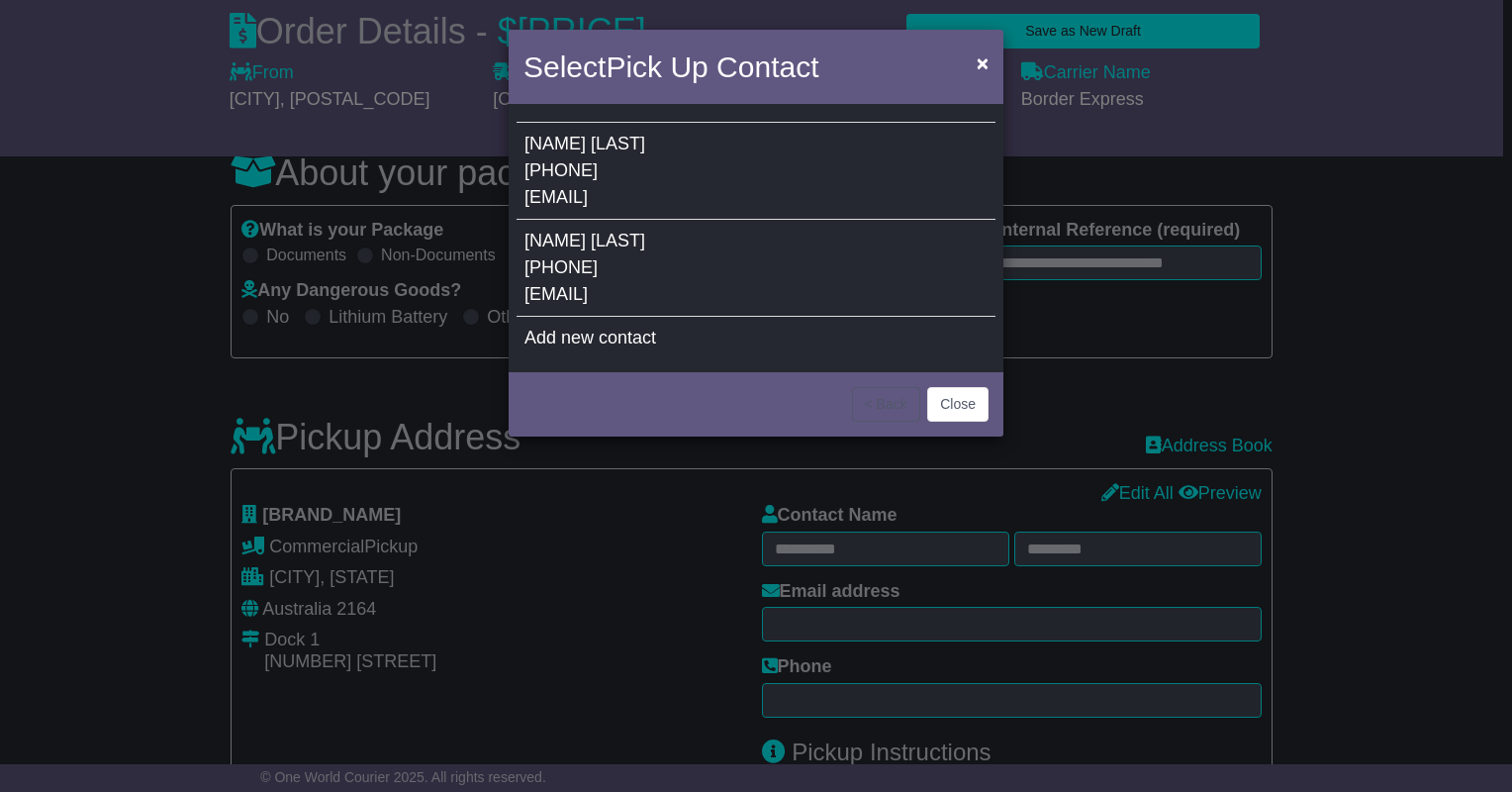 click on "[FIRST]   [LAST]
[PHONE]
[EMAIL]" at bounding box center (756, 171) 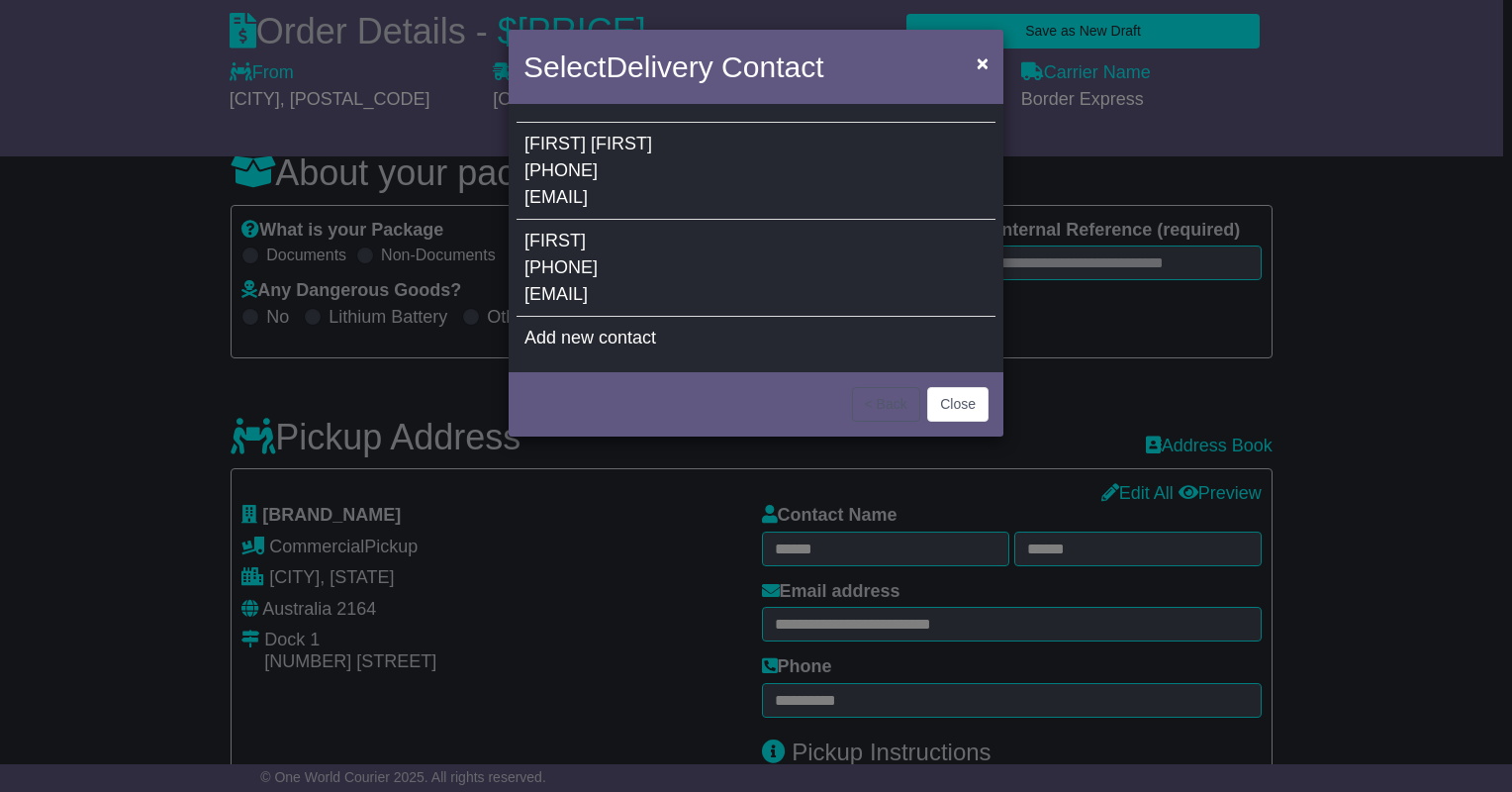 click on "[FIRST]   [FIRST]
[PHONE]
[EMAIL]" at bounding box center (756, 171) 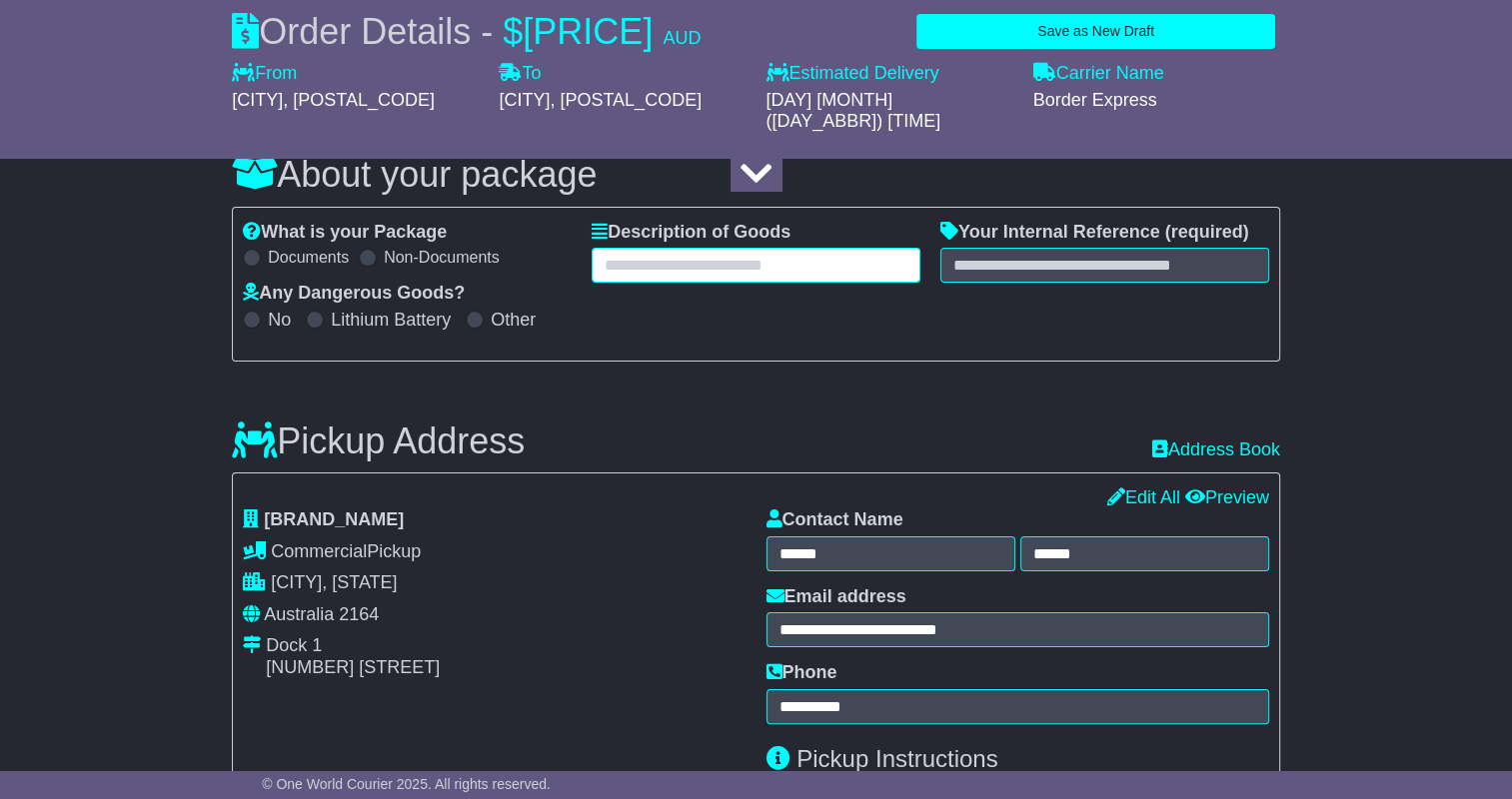 click at bounding box center (756, 265) 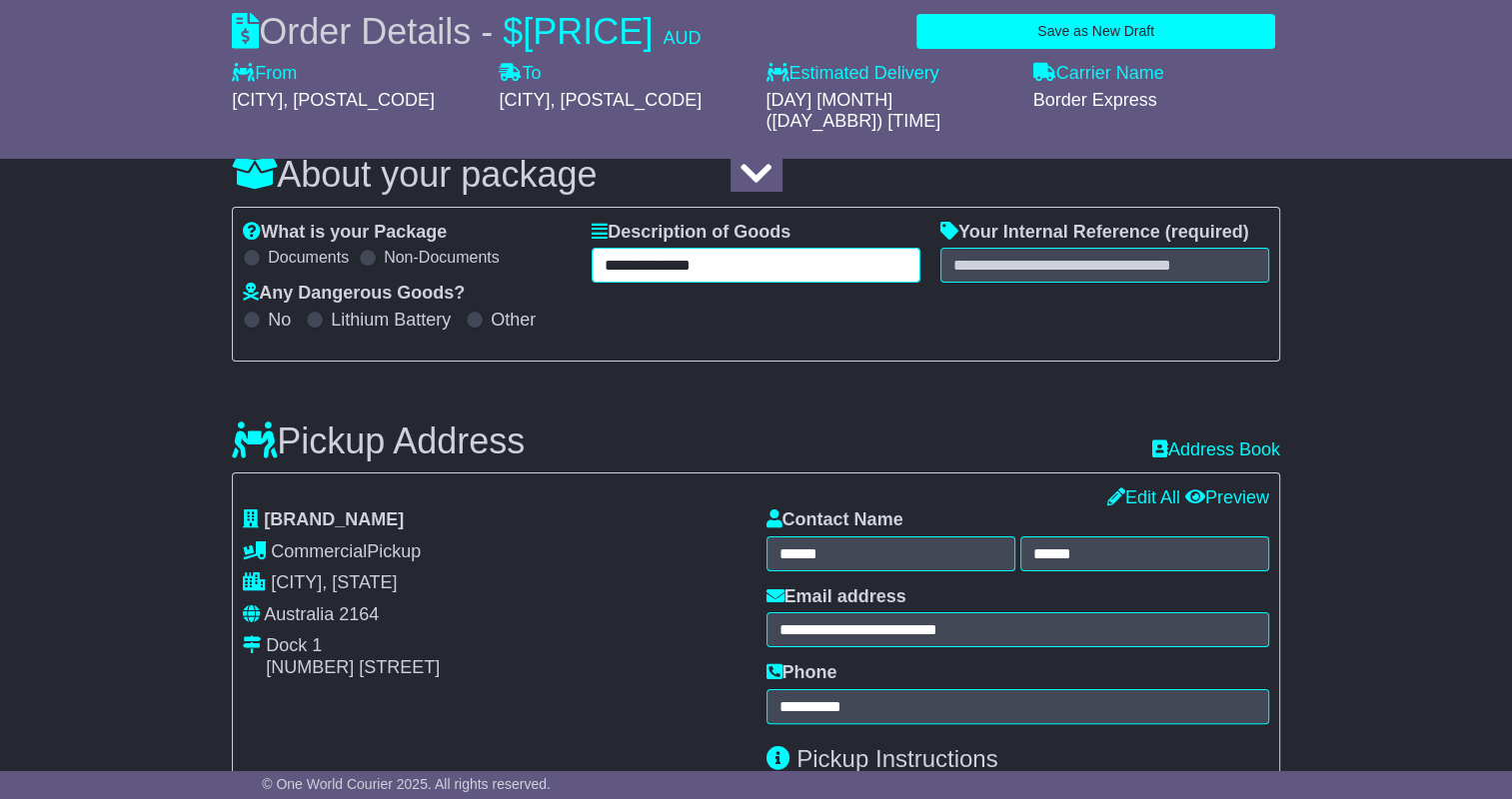 type on "**********" 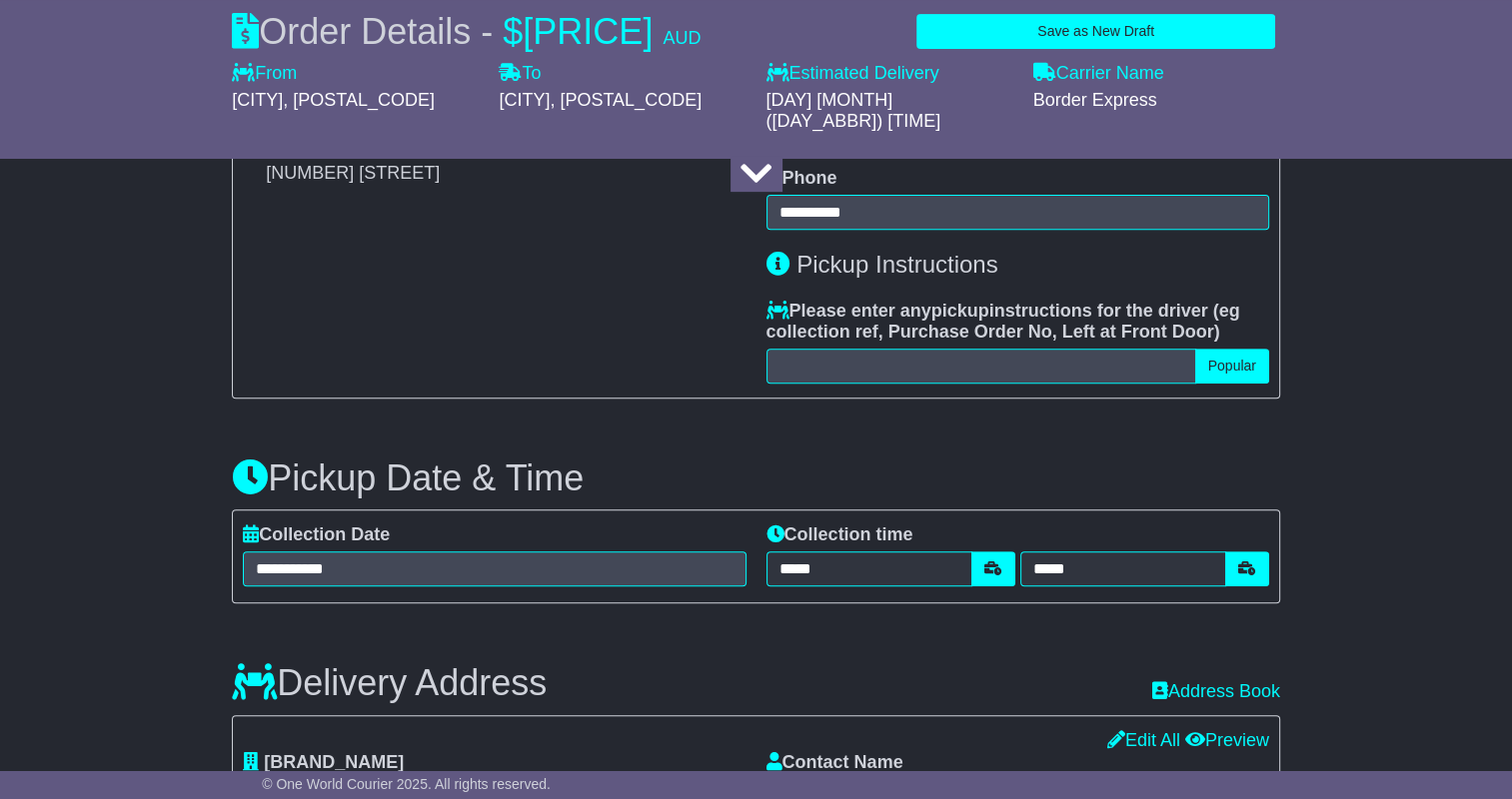 scroll, scrollTop: 747, scrollLeft: 0, axis: vertical 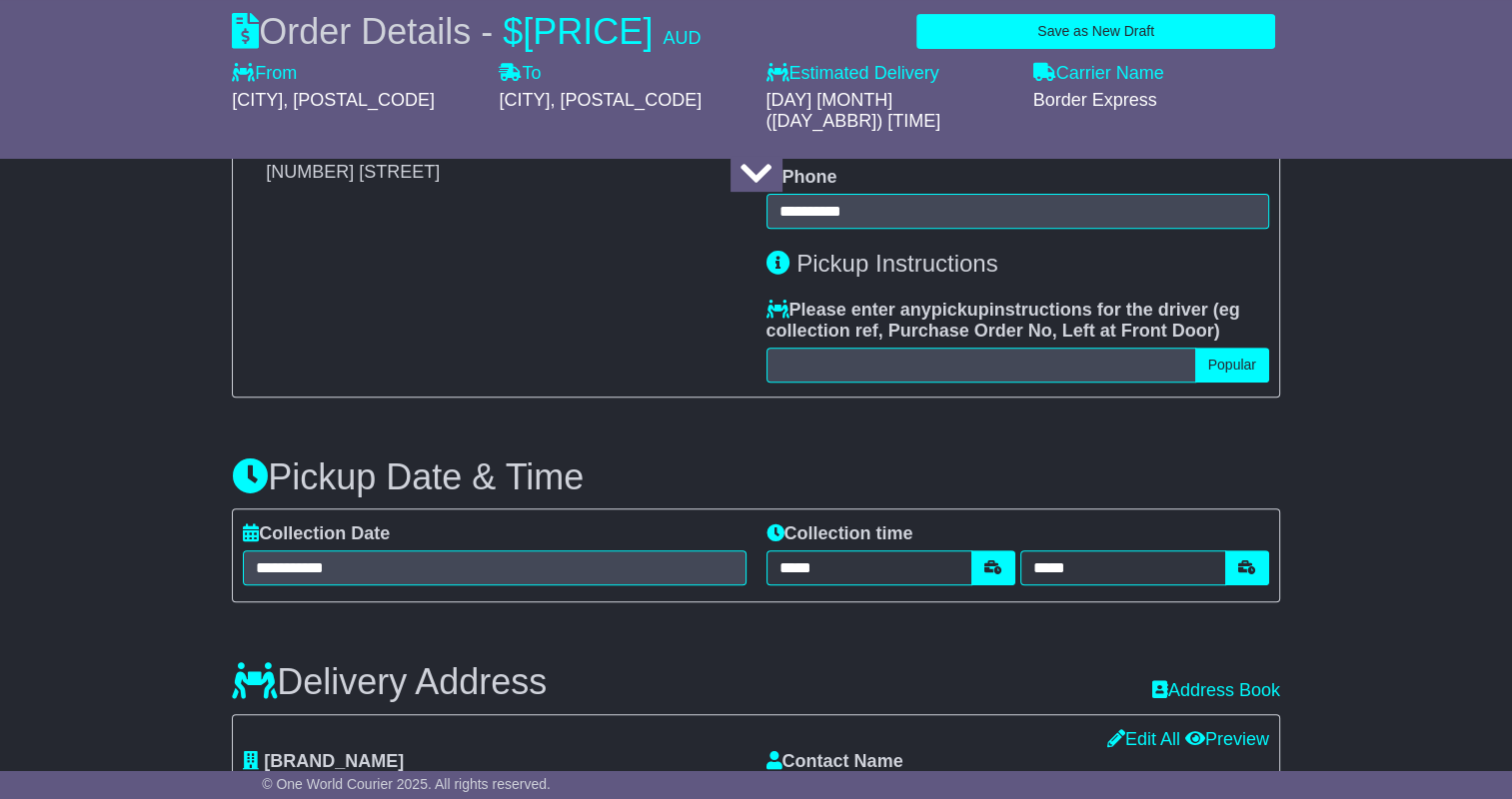 type on "****" 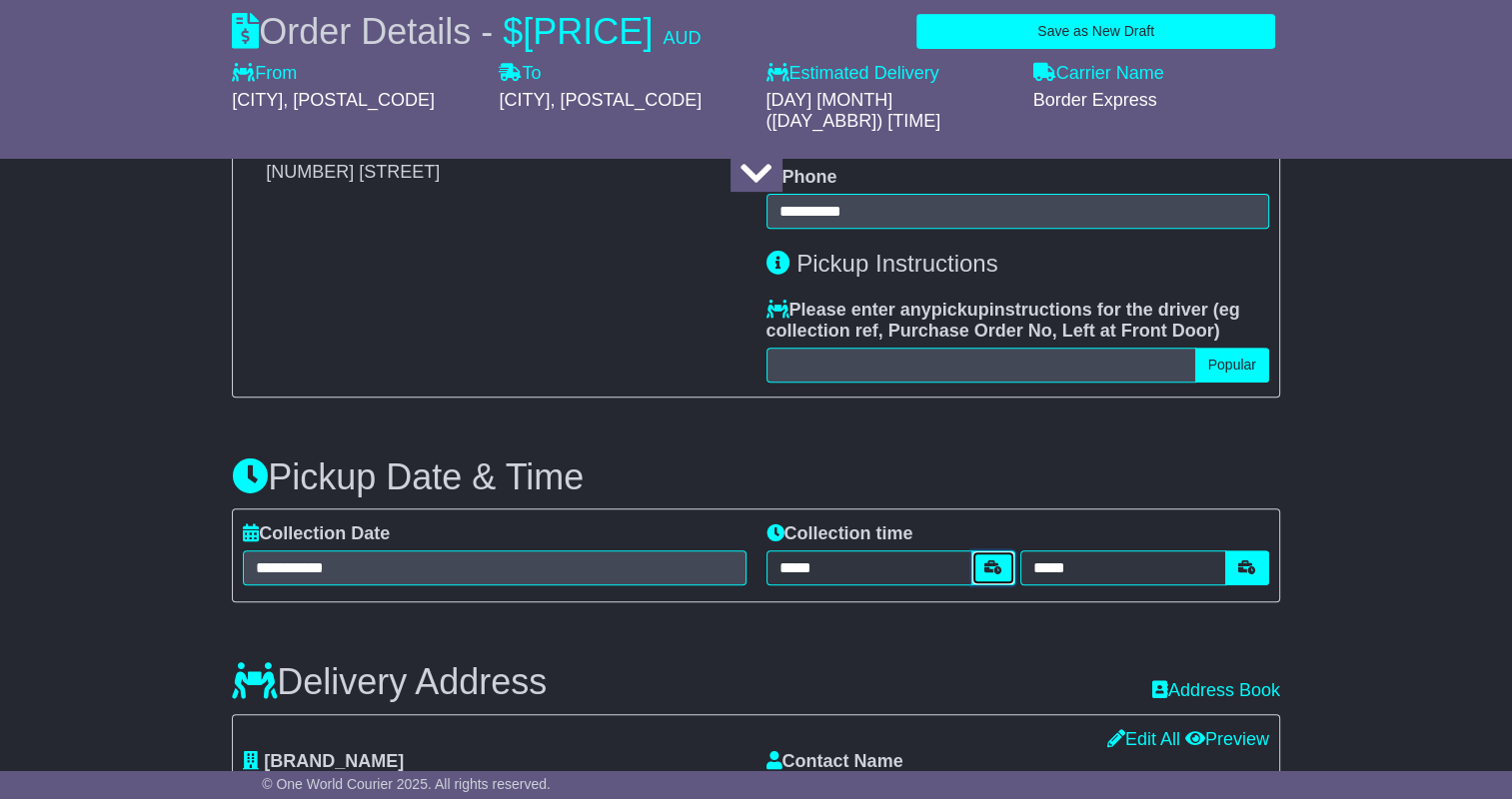 click at bounding box center (993, 567) 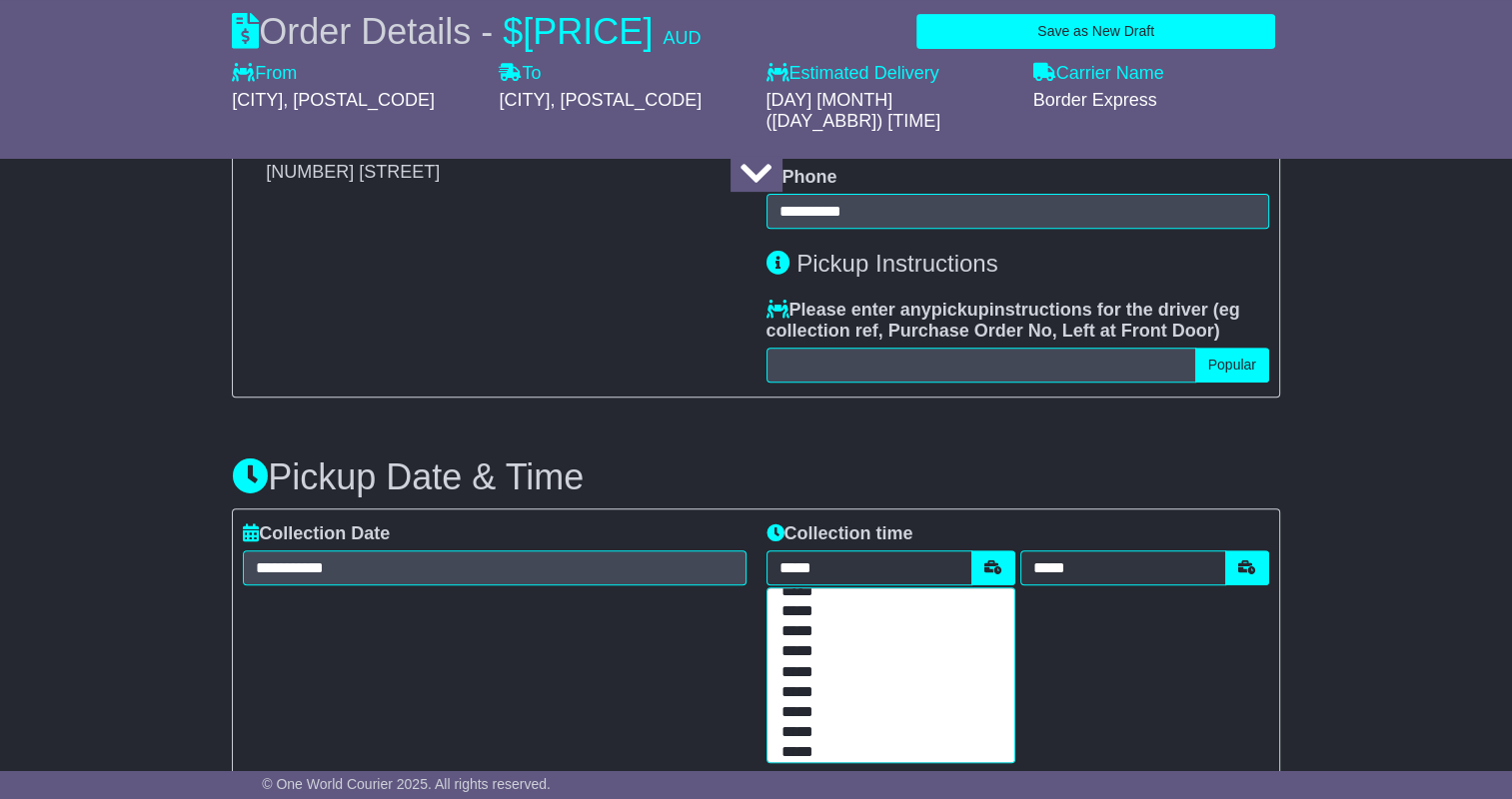 scroll, scrollTop: 276, scrollLeft: 0, axis: vertical 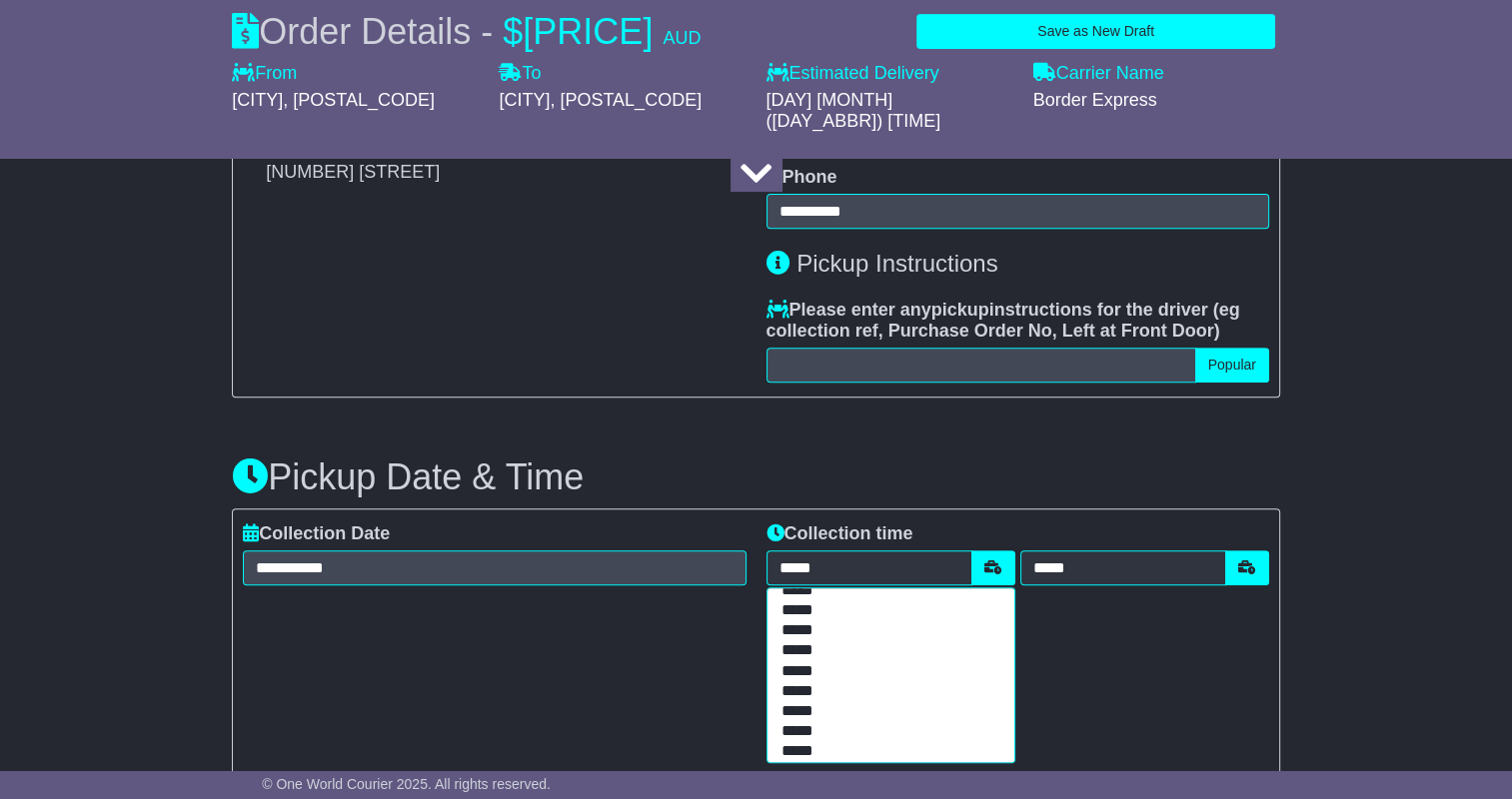 click on "*****" at bounding box center (886, 732) 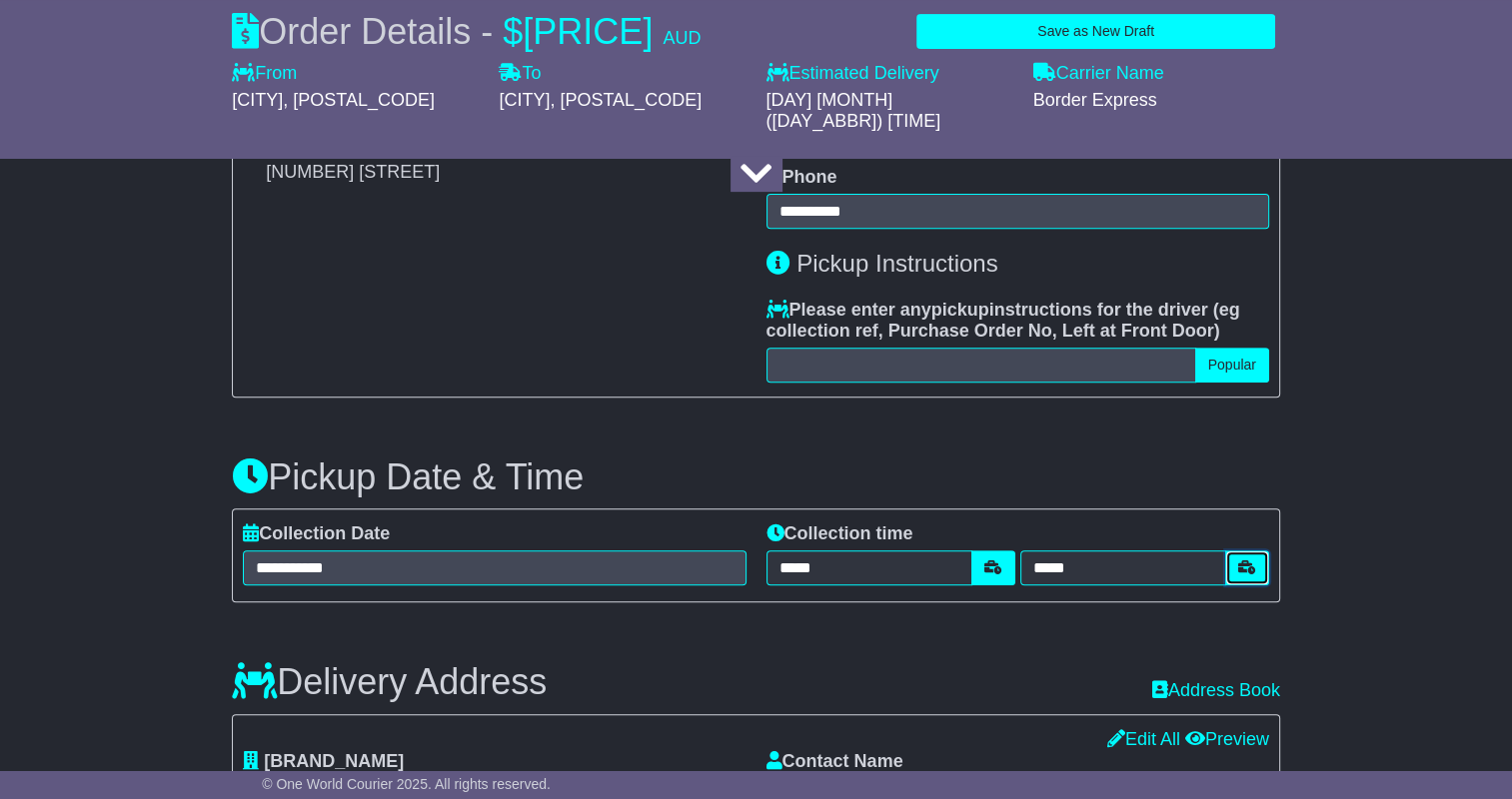 click at bounding box center [1247, 567] 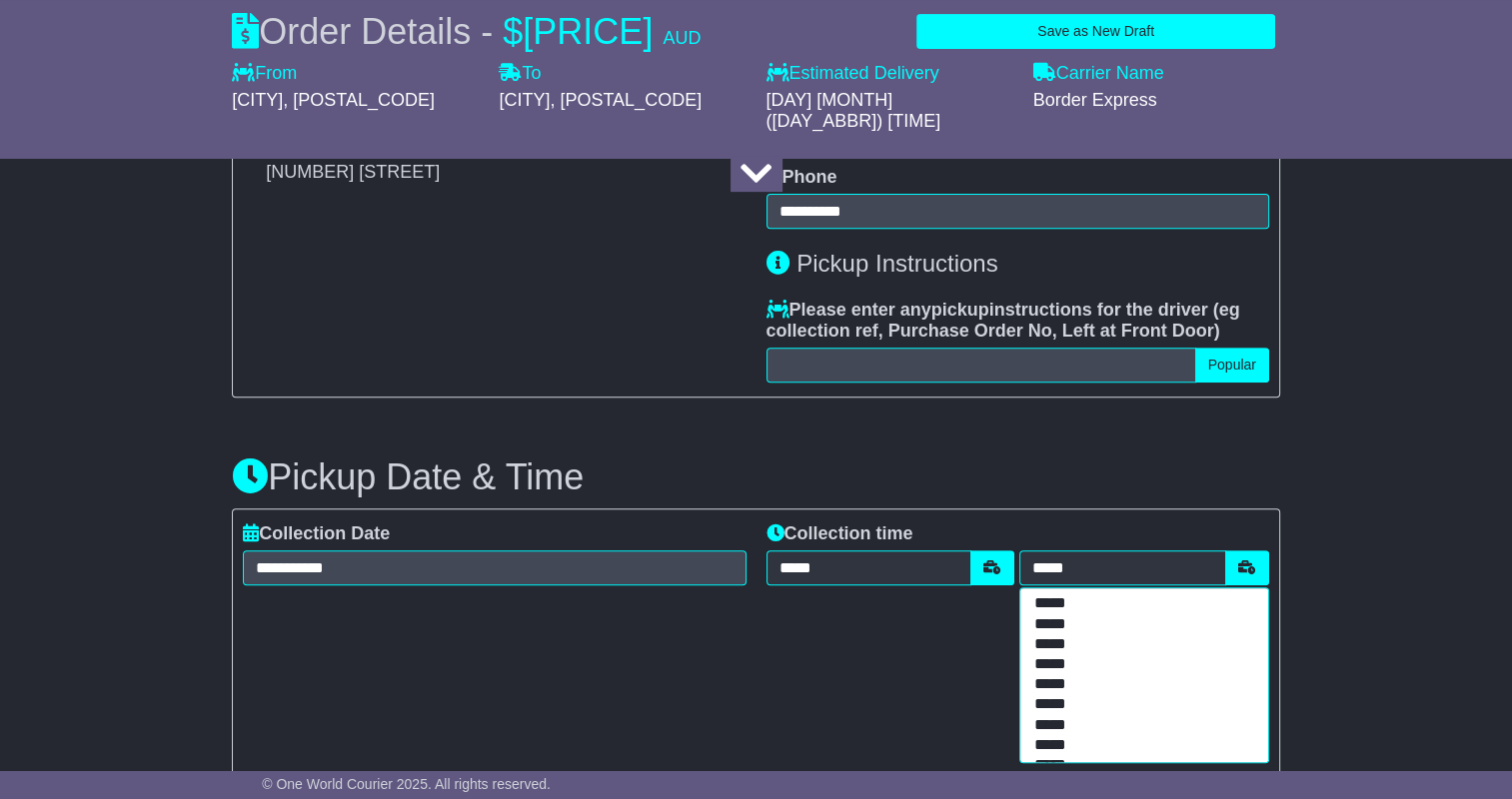 scroll, scrollTop: 296, scrollLeft: 0, axis: vertical 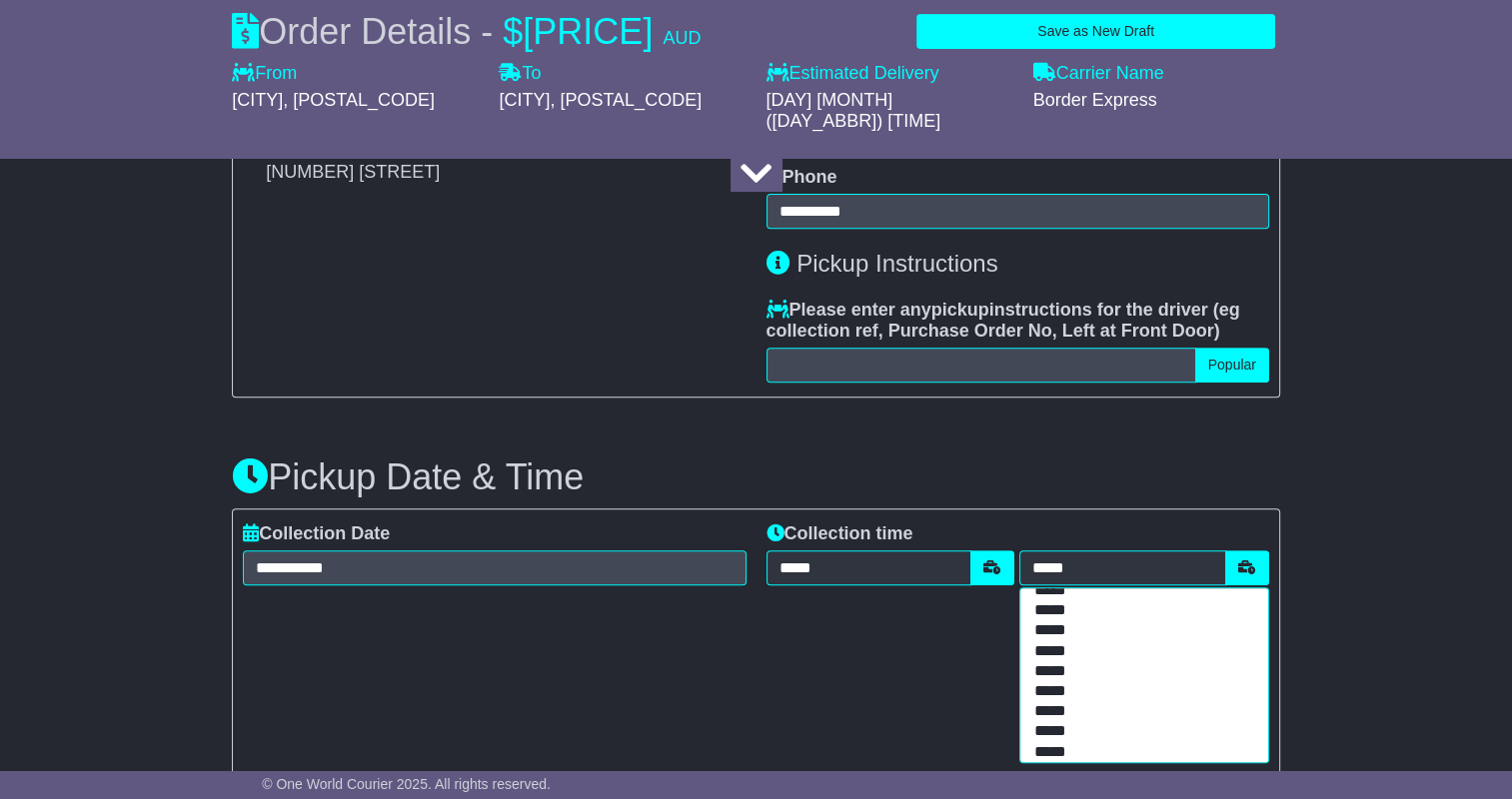 click on "*****" at bounding box center (1139, 631) 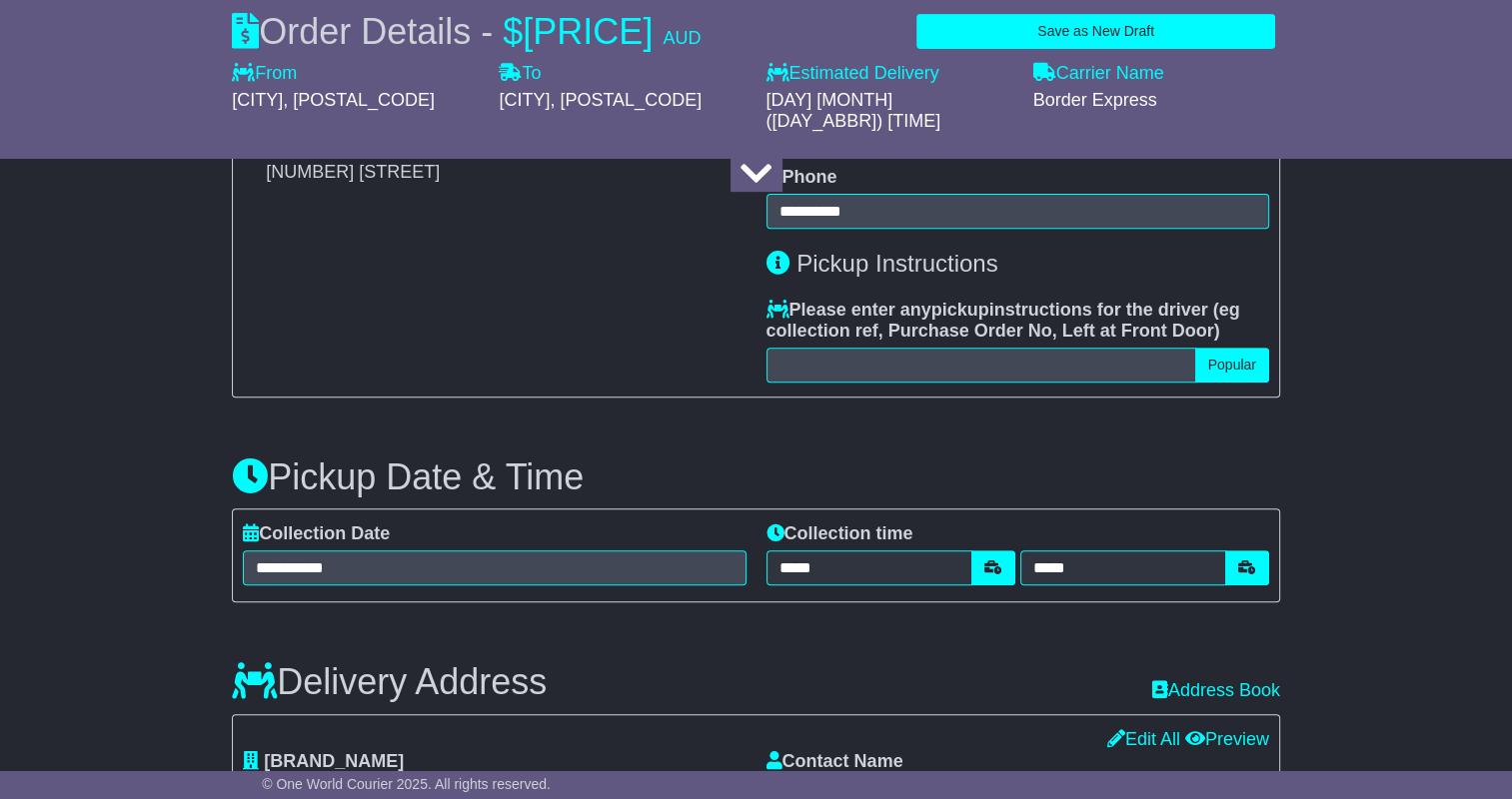click on "**********" at bounding box center [756, 1038] 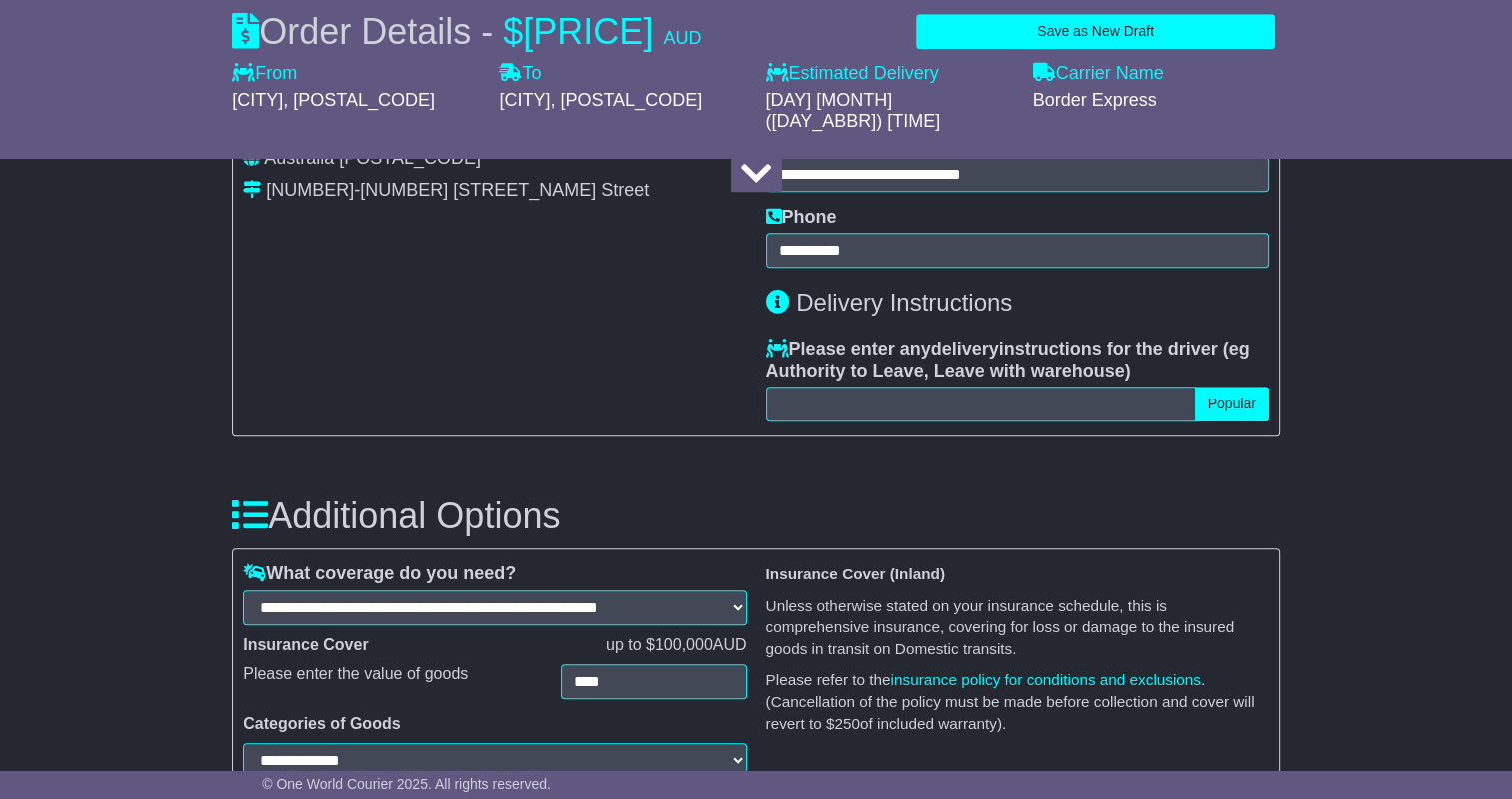 scroll, scrollTop: 1810, scrollLeft: 0, axis: vertical 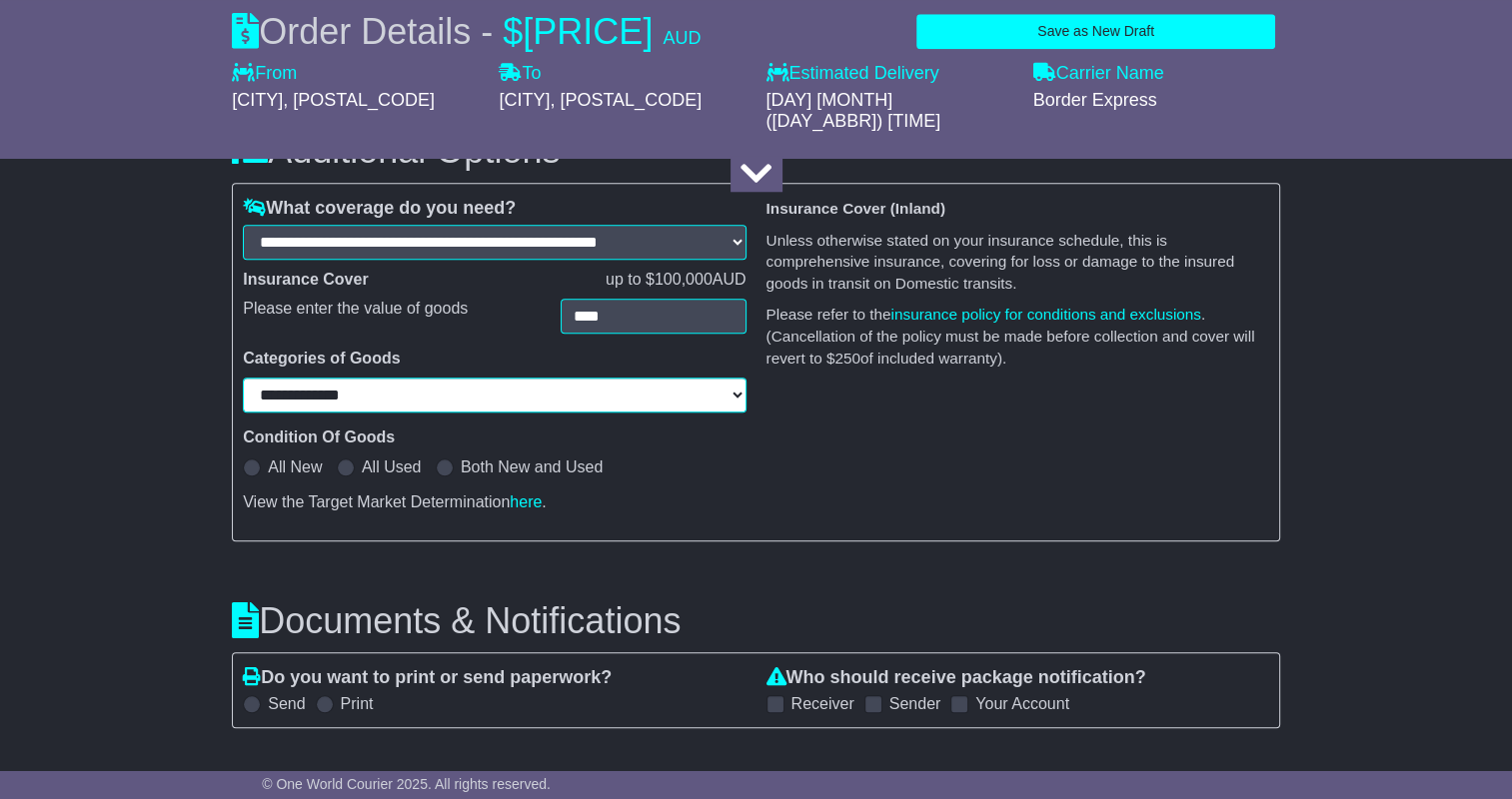 click on "**********" at bounding box center (494, 395) 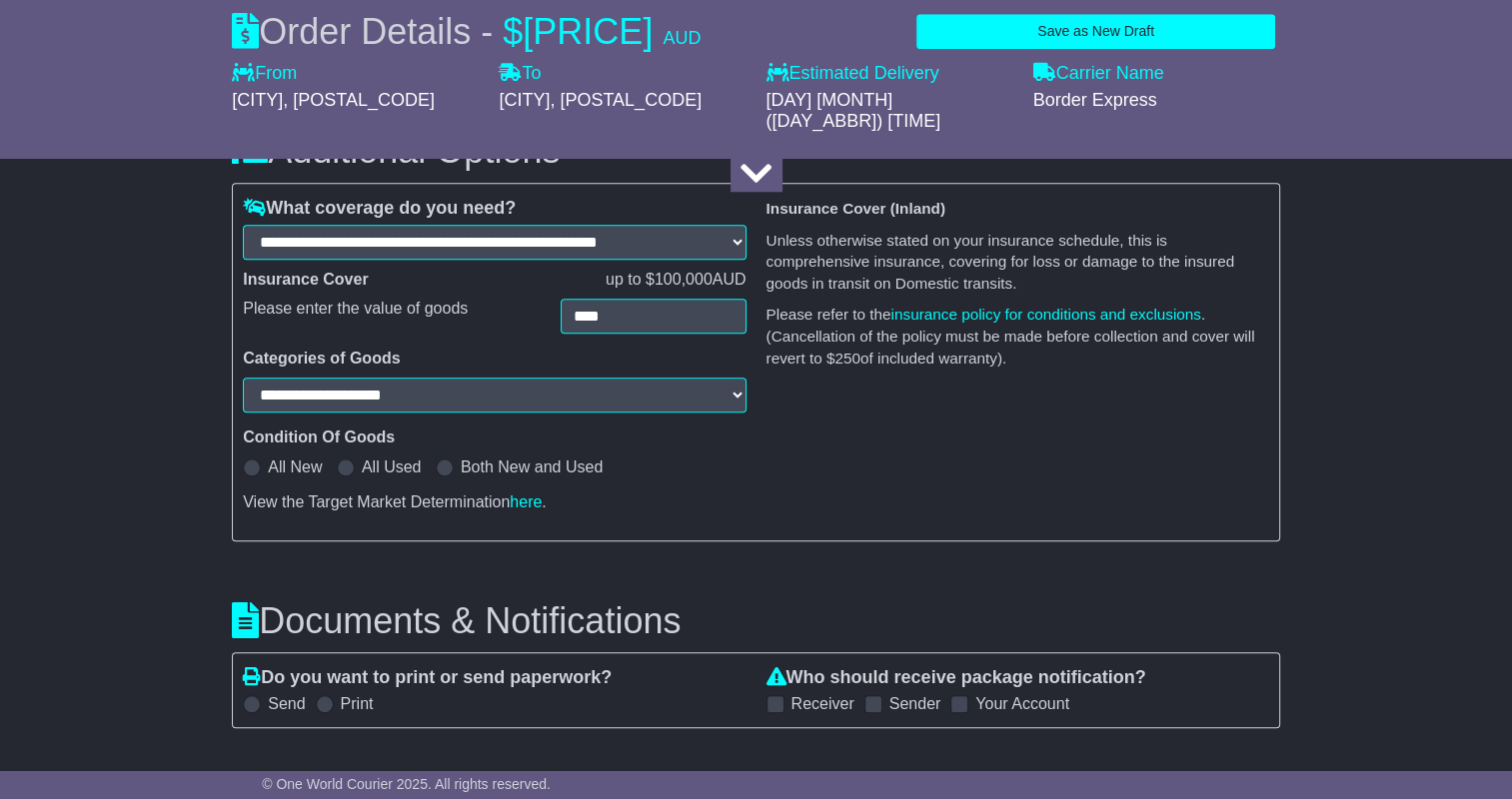 select on "**********" 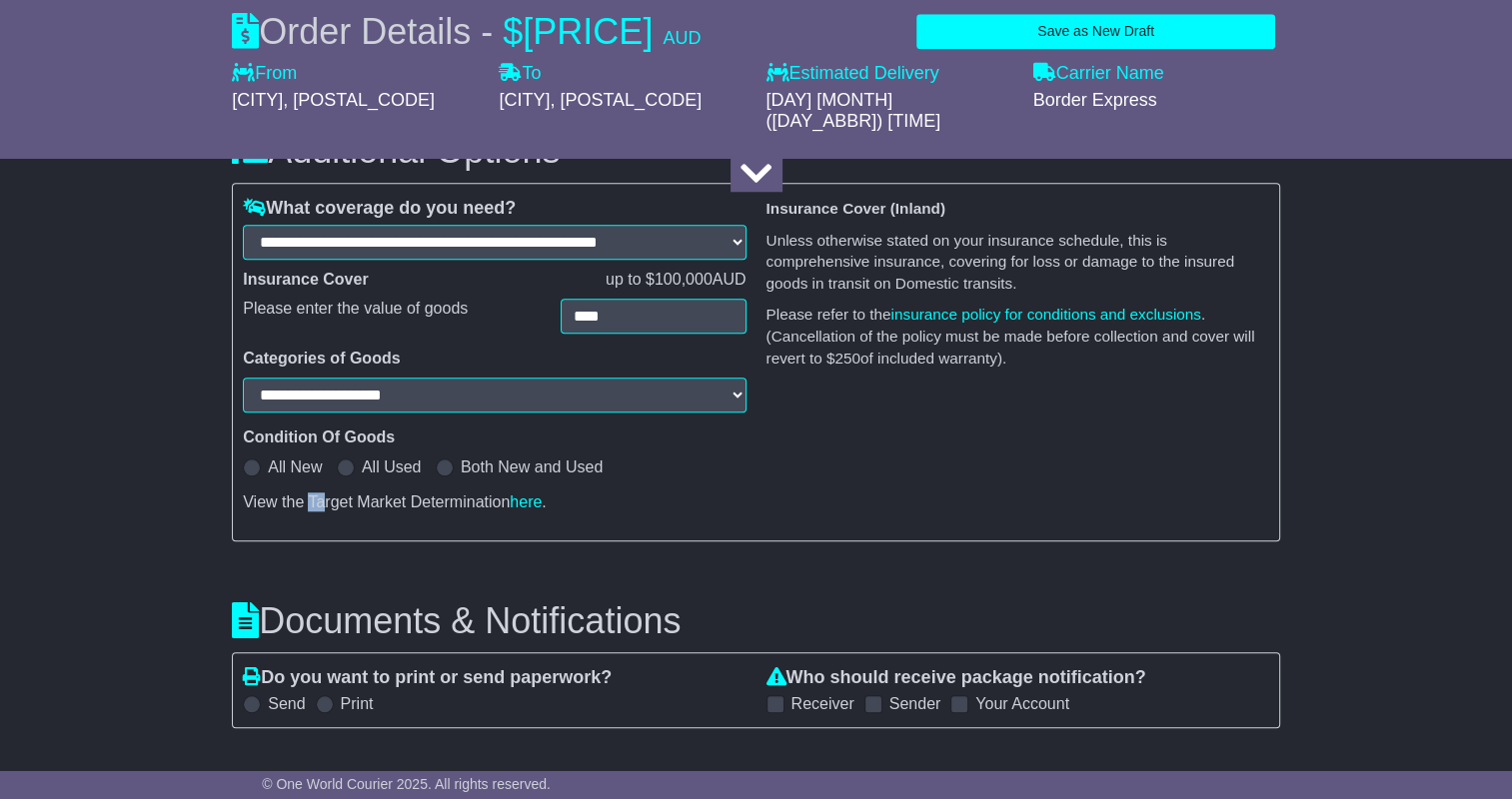 drag, startPoint x: 320, startPoint y: 462, endPoint x: 308, endPoint y: 459, distance: 12.369317 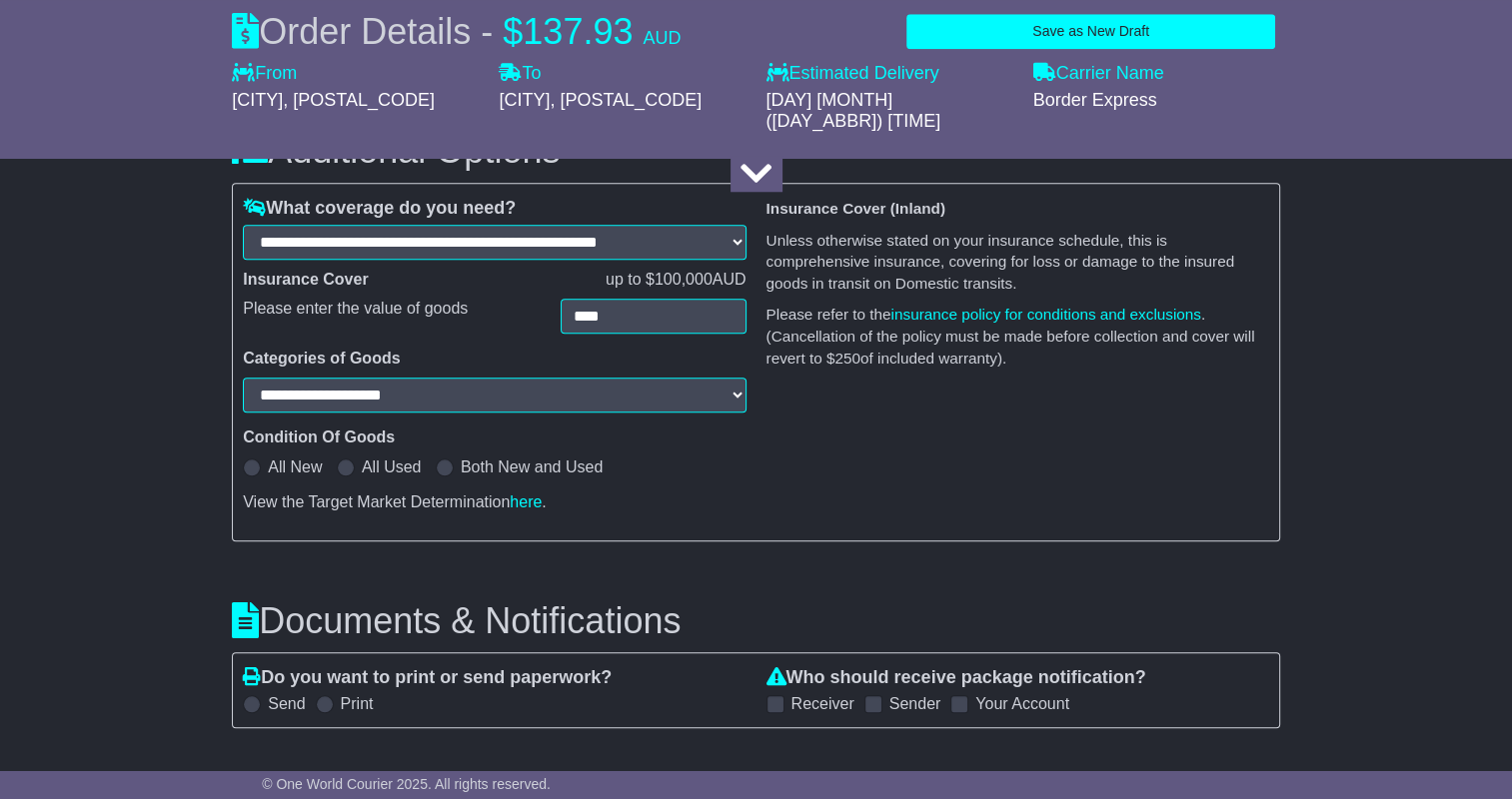drag, startPoint x: 308, startPoint y: 459, endPoint x: 286, endPoint y: 448, distance: 24.596748 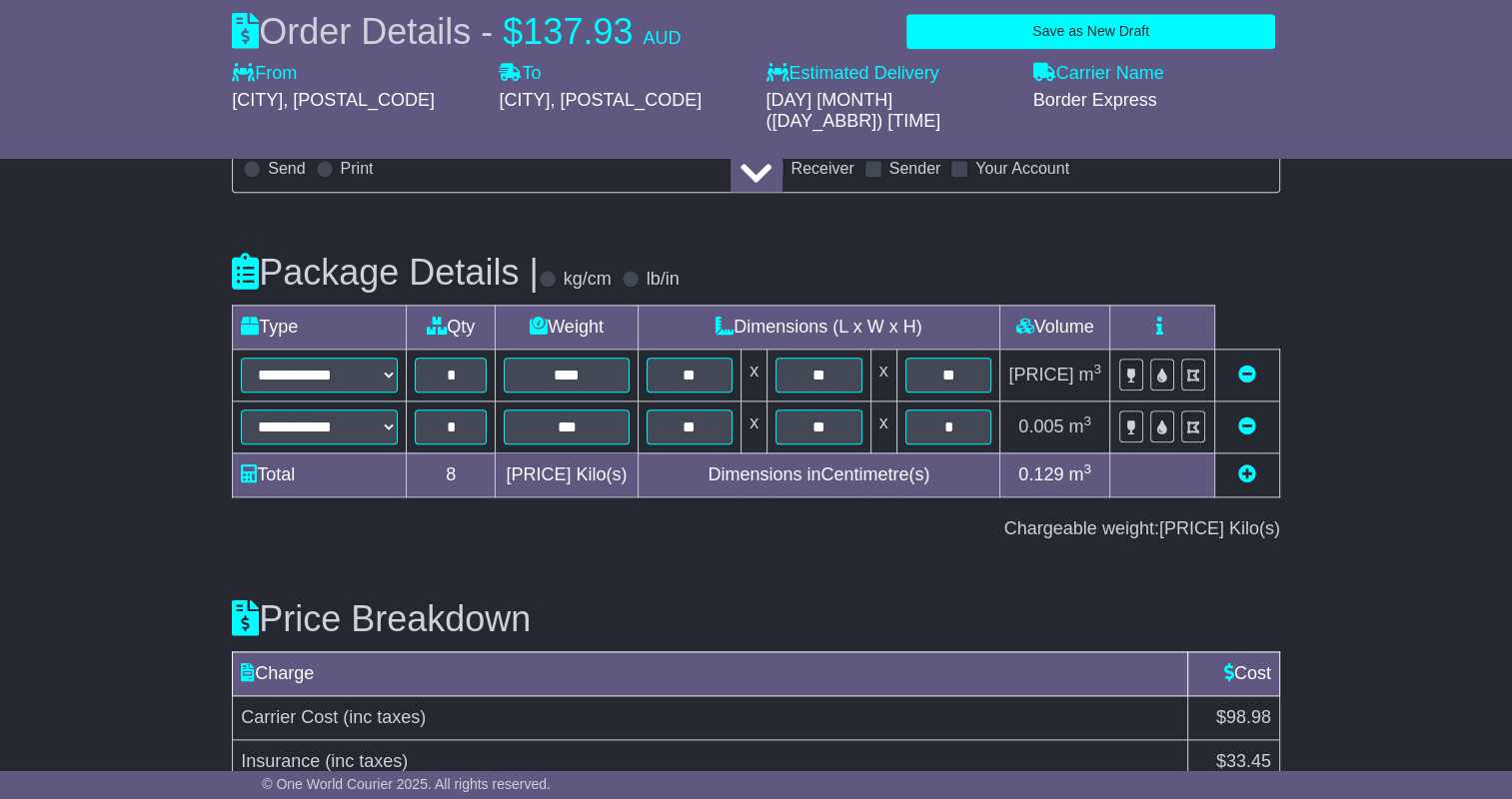 scroll, scrollTop: 2474, scrollLeft: 0, axis: vertical 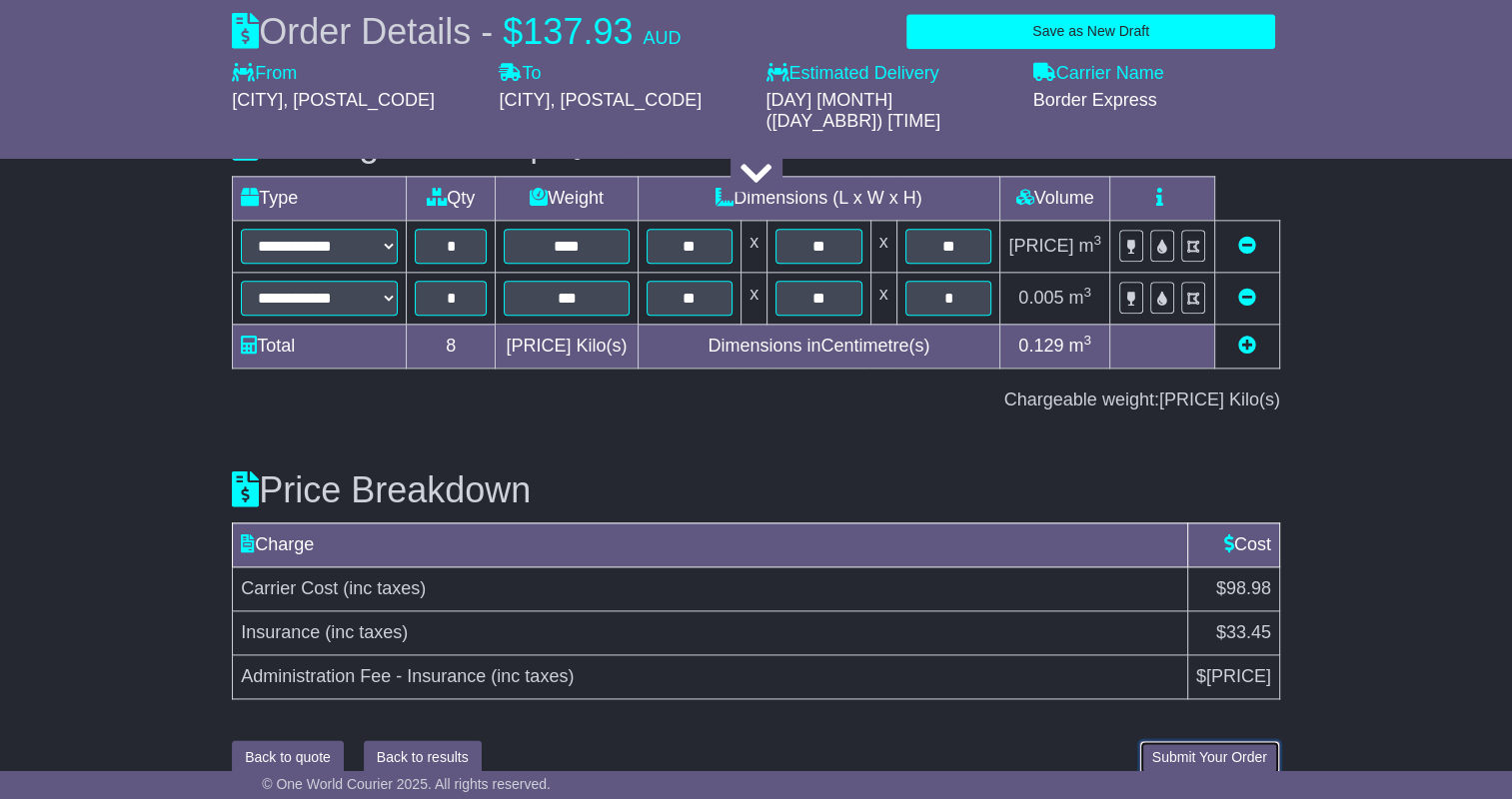 click on "Submit Your Order" at bounding box center [1209, 757] 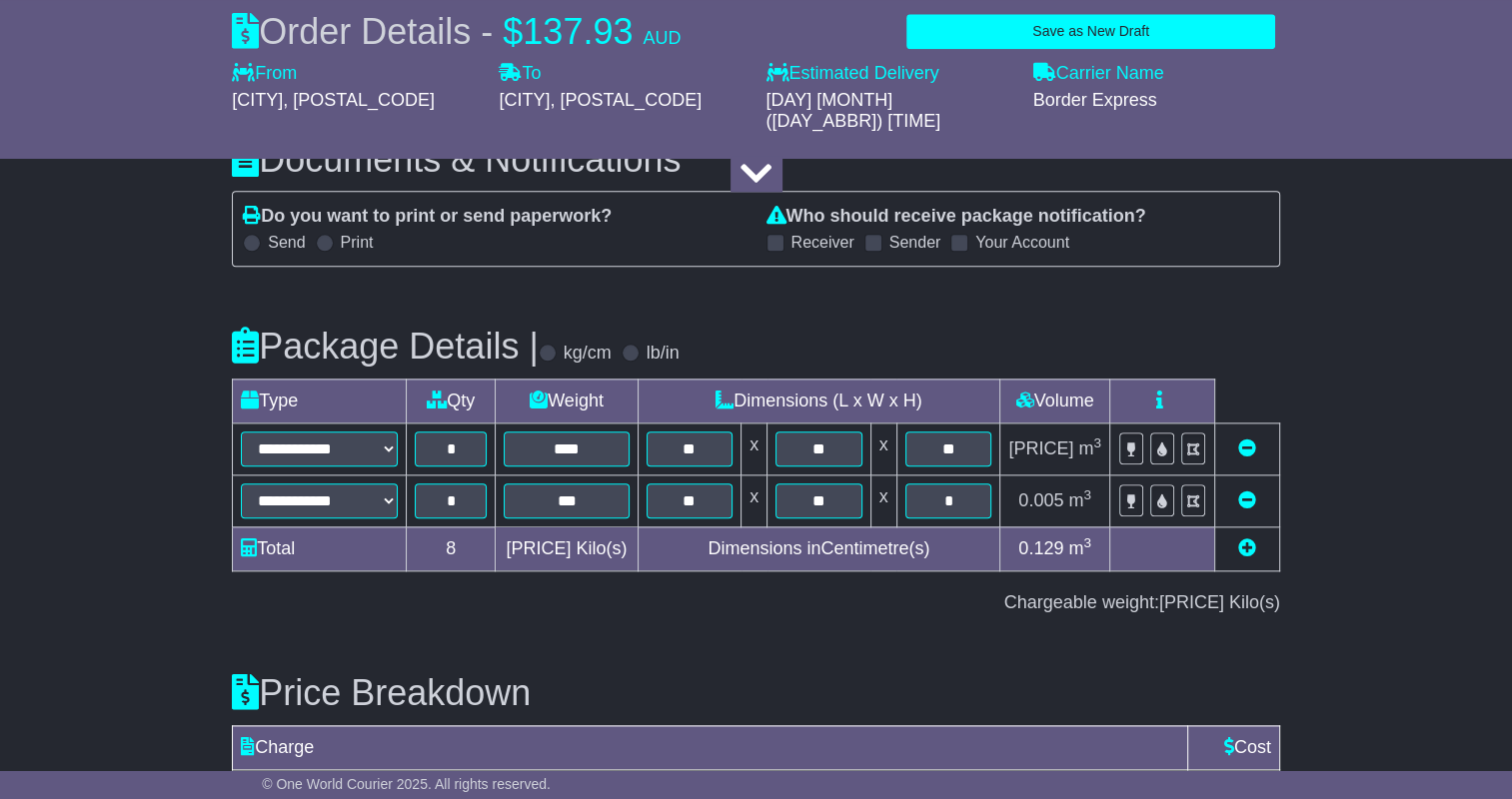 scroll, scrollTop: 2474, scrollLeft: 0, axis: vertical 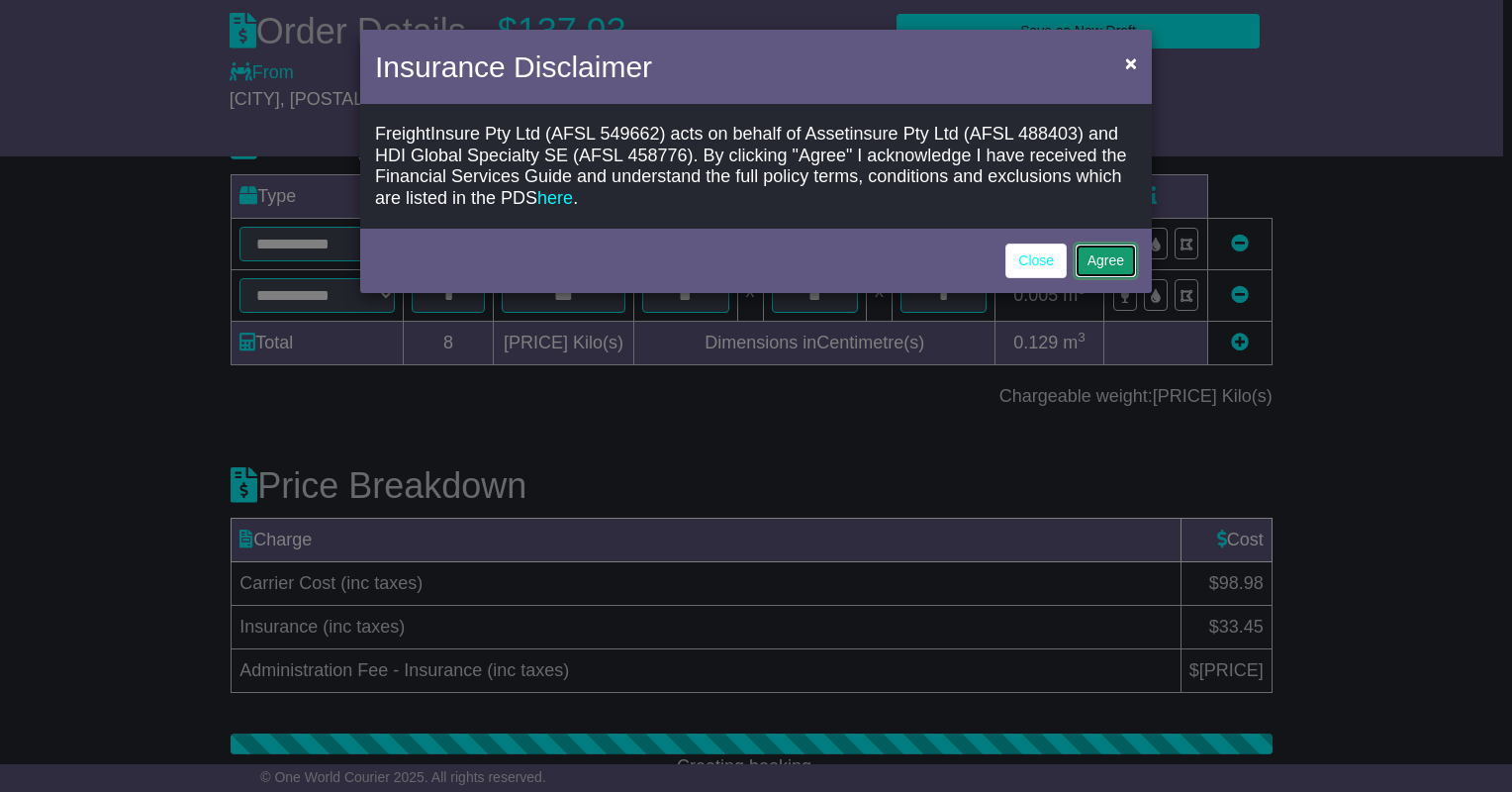 drag, startPoint x: 1172, startPoint y: 741, endPoint x: 1108, endPoint y: 269, distance: 476.31922 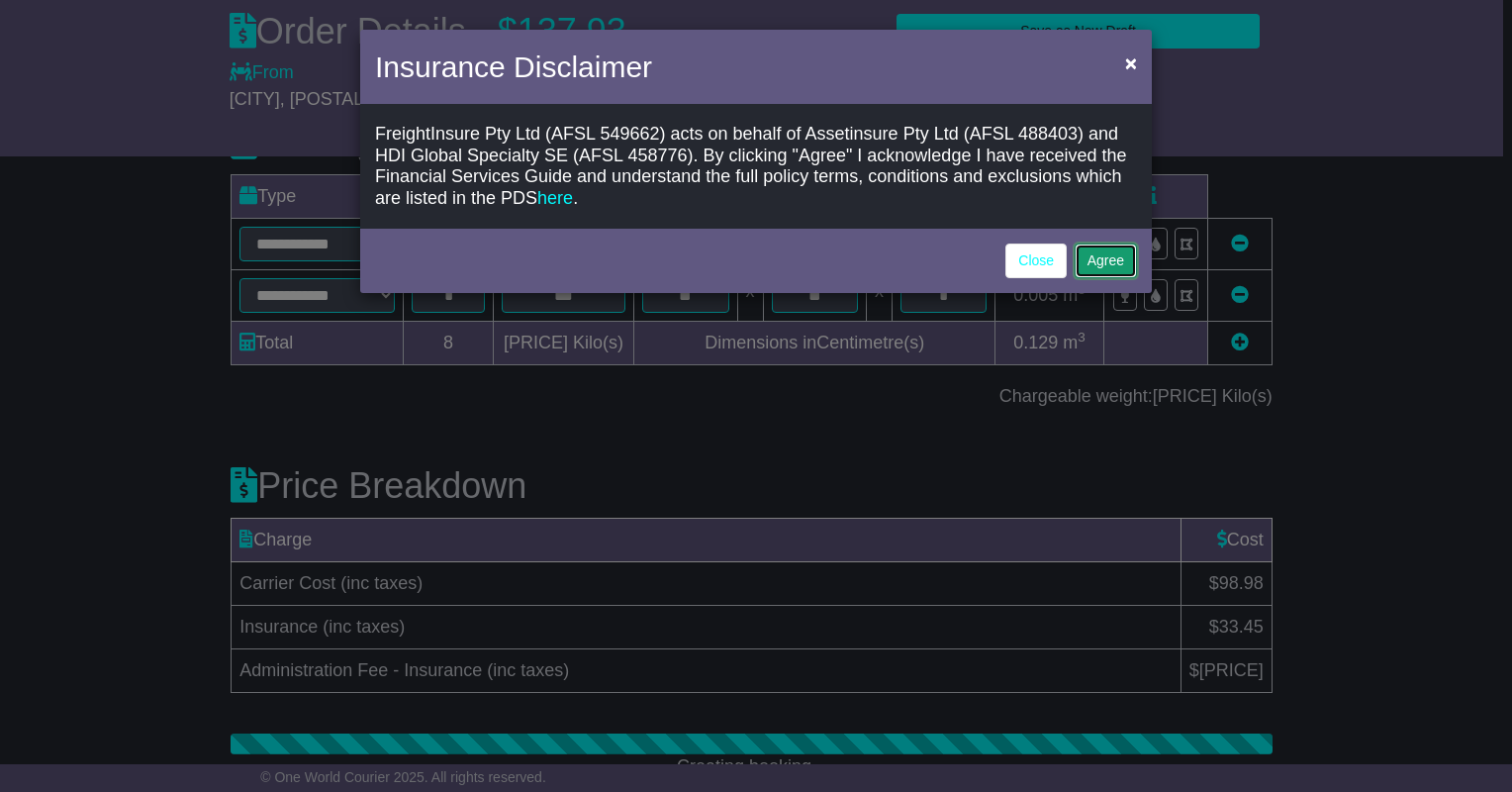 click on "Agree" 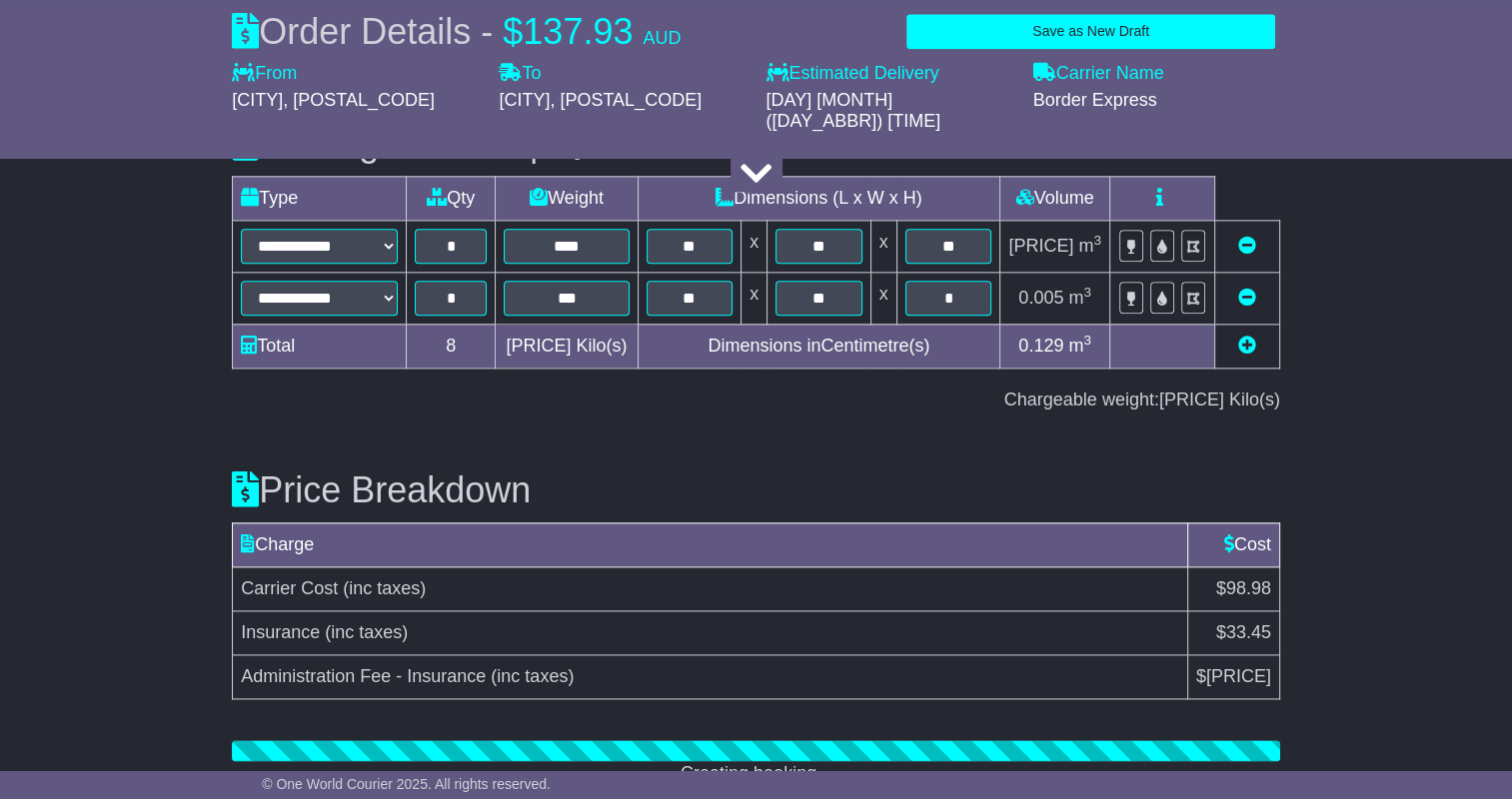 click on "**********" at bounding box center (756, -689) 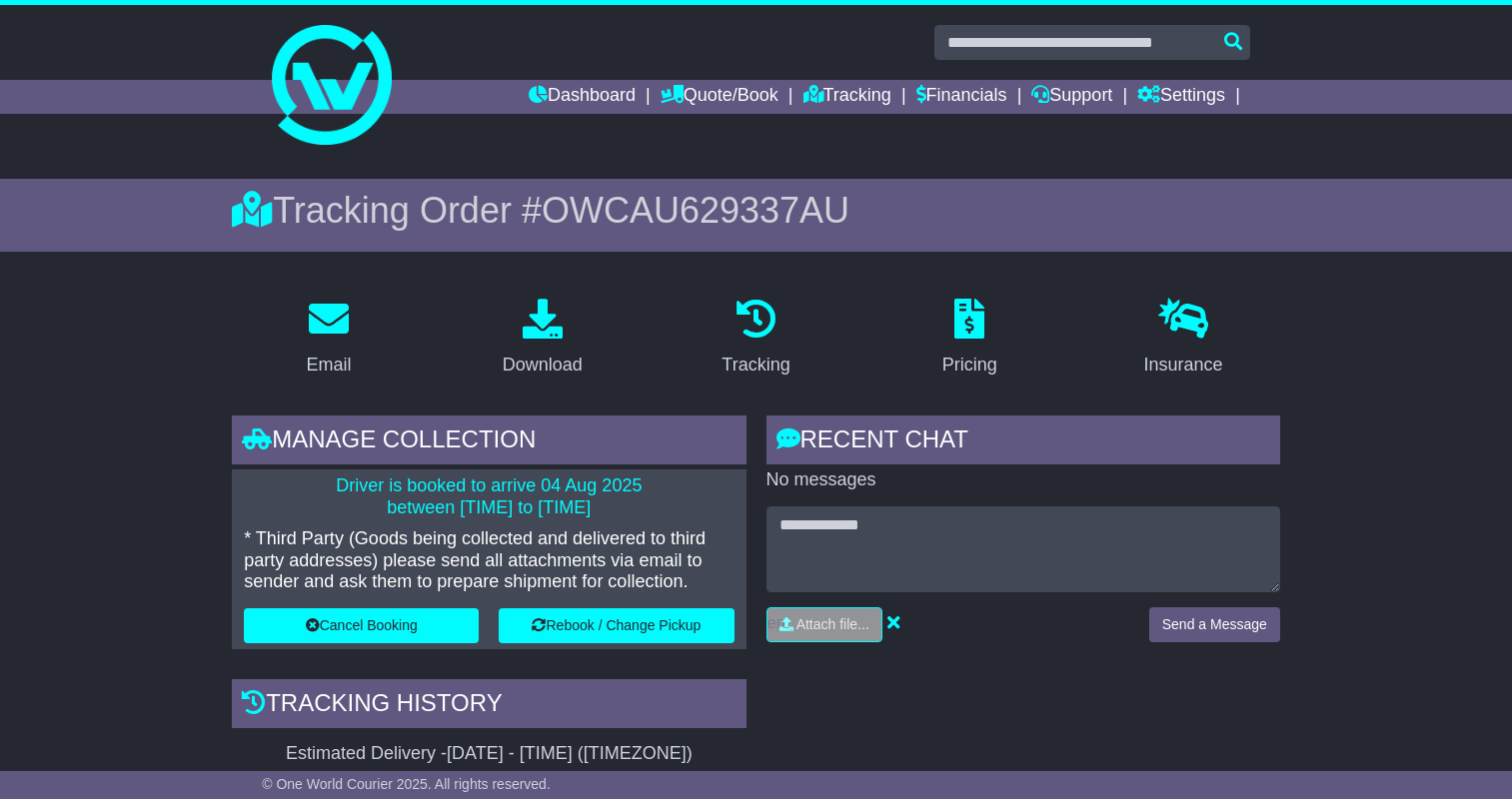 scroll, scrollTop: 0, scrollLeft: 0, axis: both 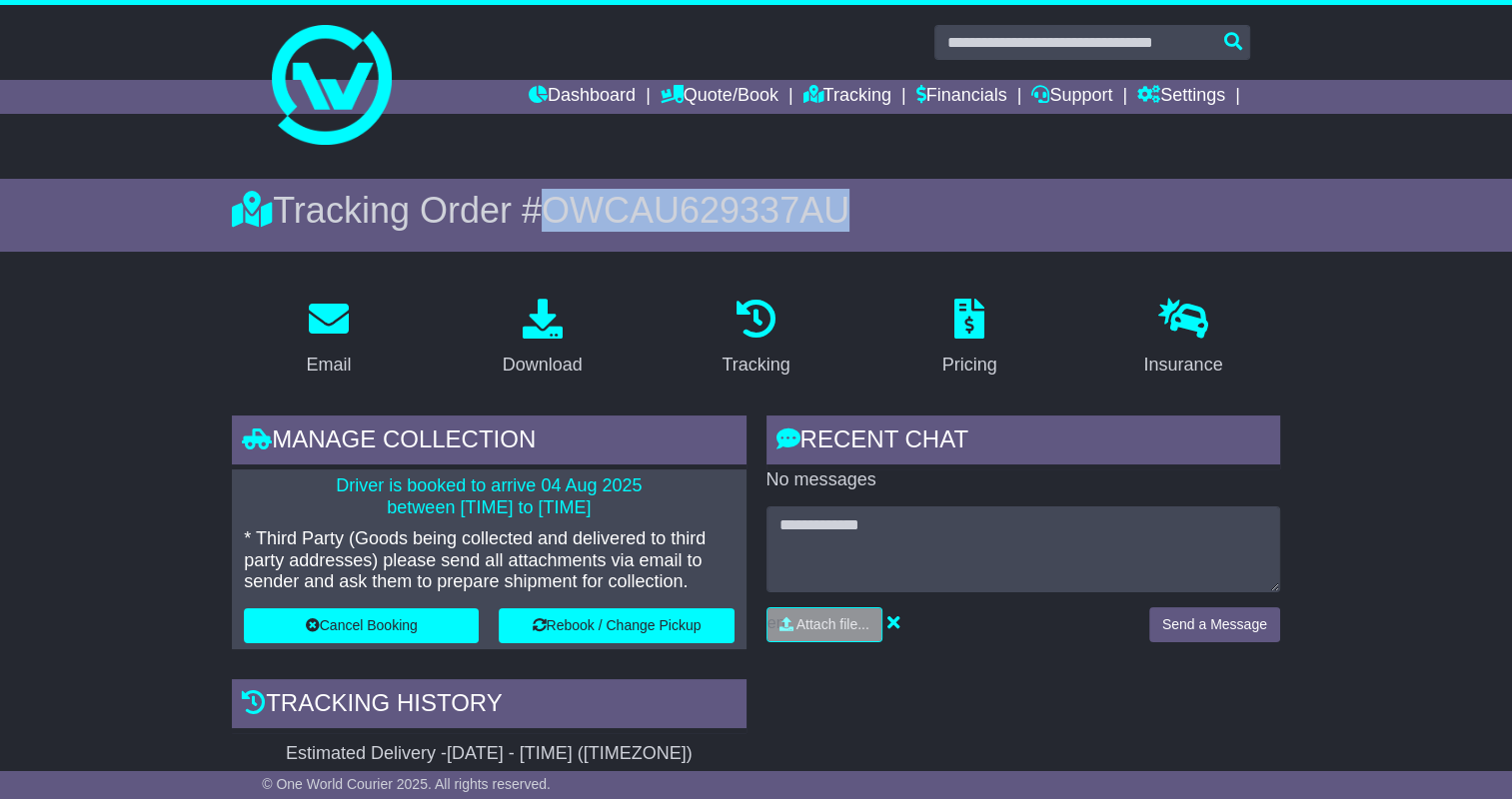 drag, startPoint x: 862, startPoint y: 206, endPoint x: 552, endPoint y: 241, distance: 311.96955 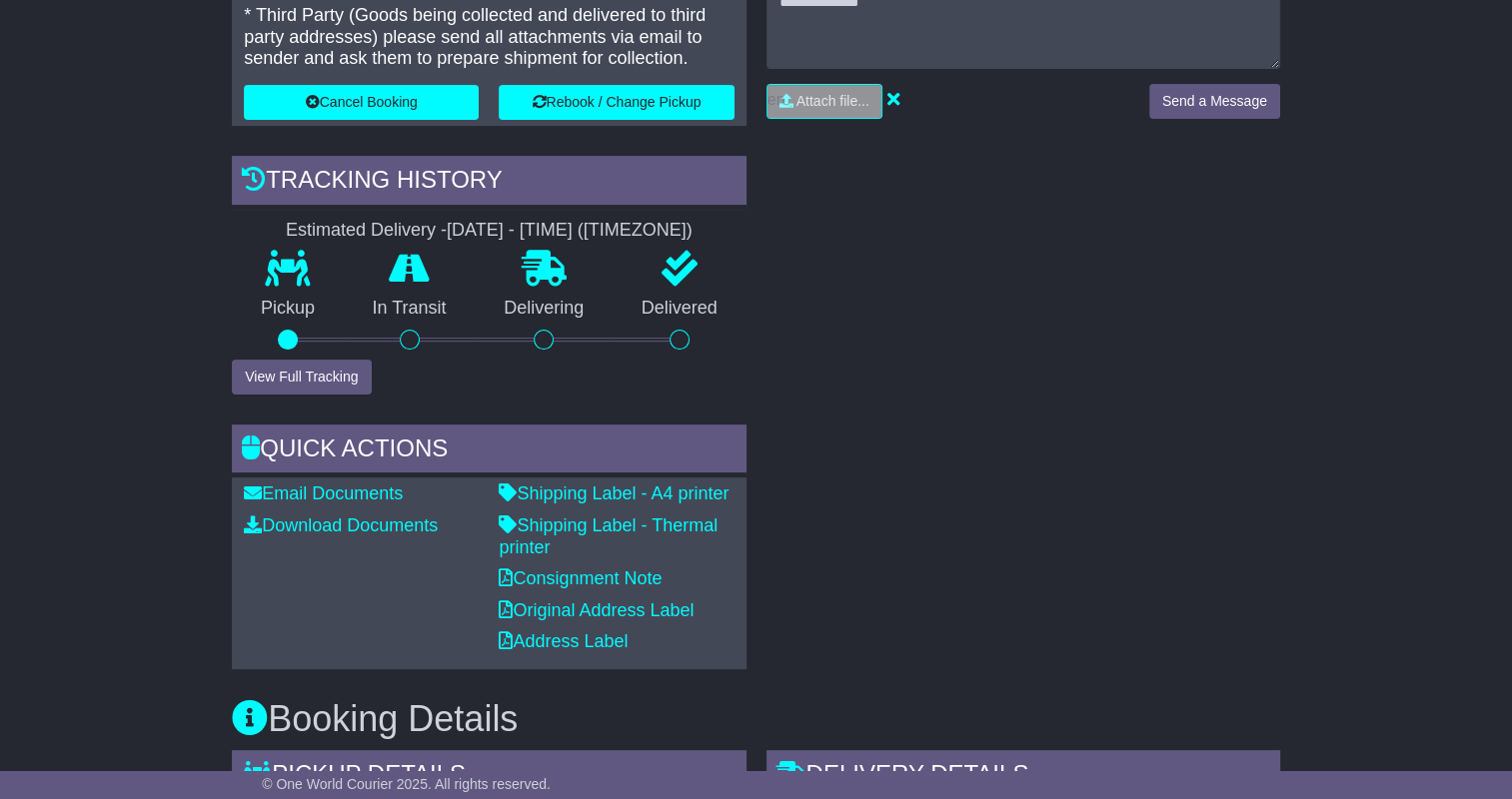 scroll, scrollTop: 525, scrollLeft: 0, axis: vertical 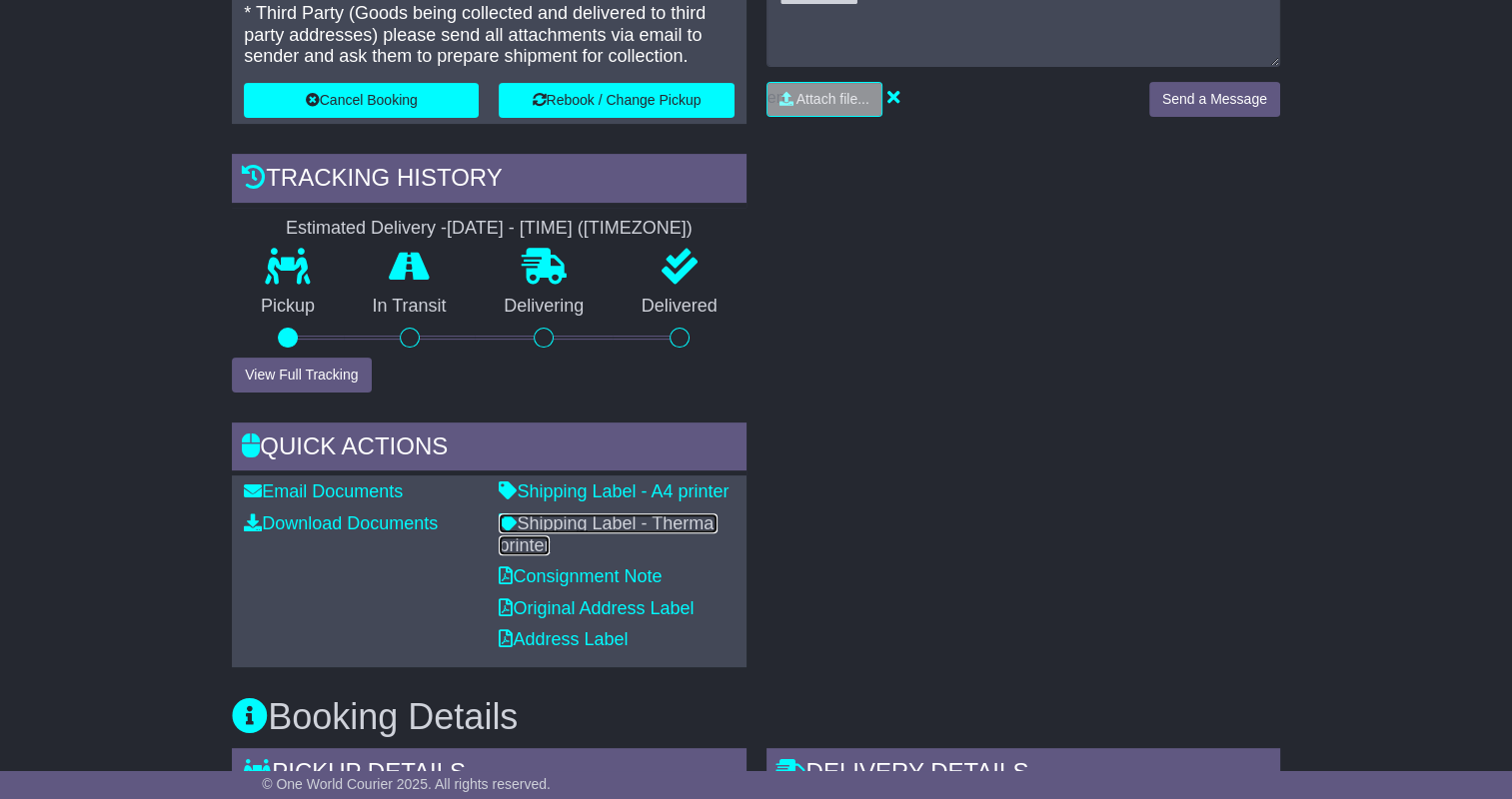 click on "Shipping Label - Thermal printer" at bounding box center (608, 534) 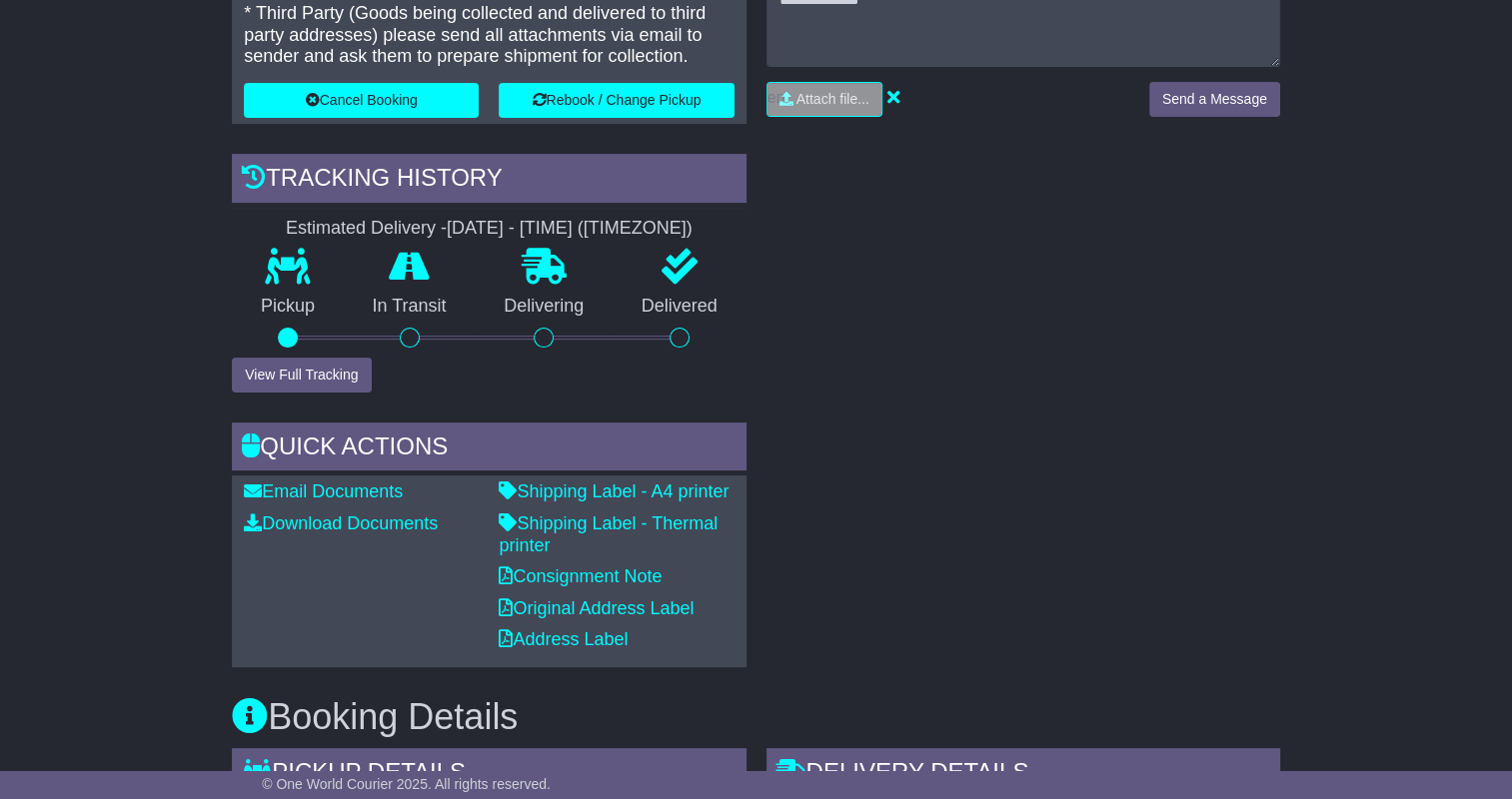 click on "RECENT CHAT
Loading...
No messages
Attach file..." at bounding box center (1023, 279) 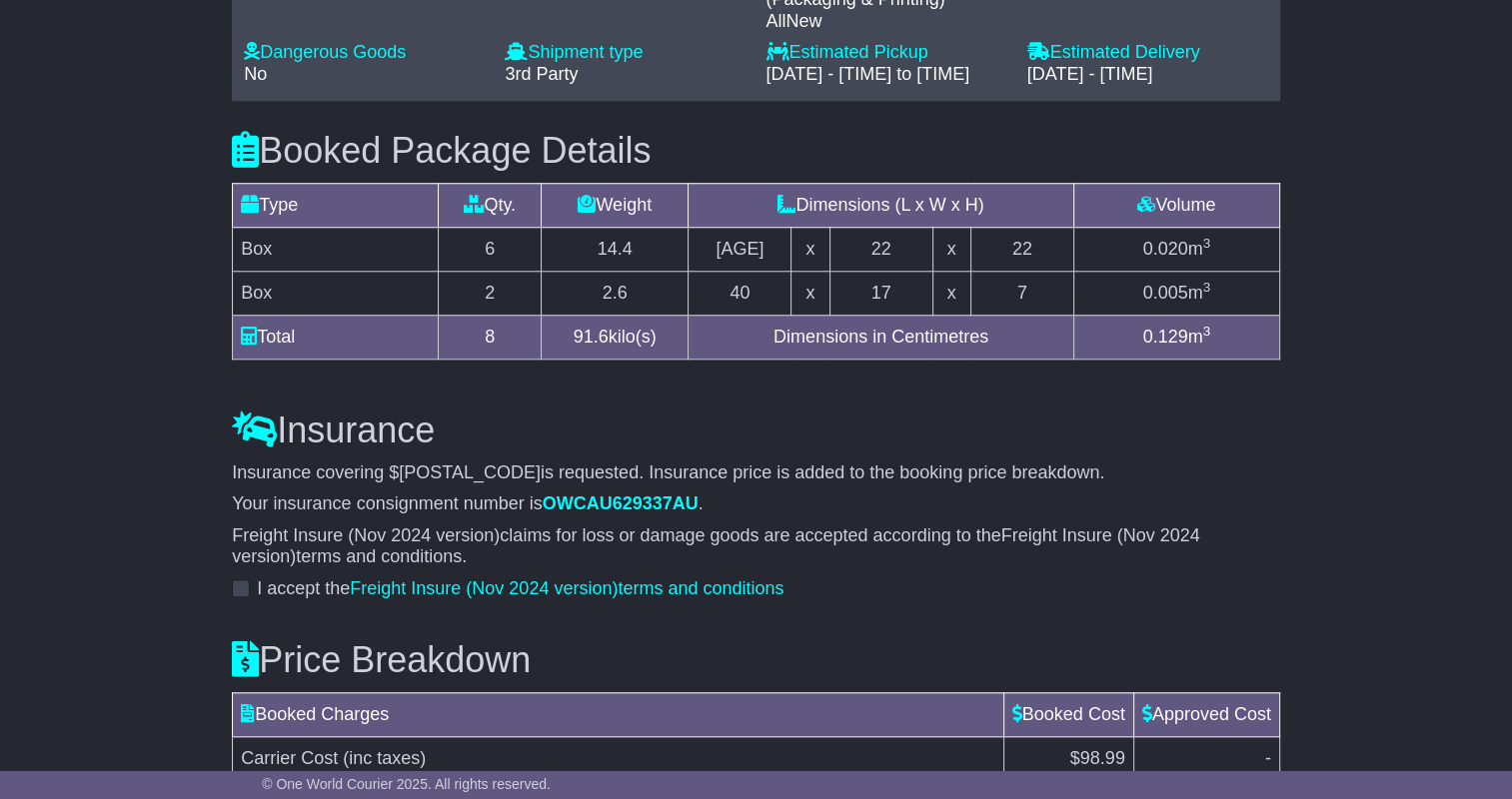 scroll, scrollTop: 2060, scrollLeft: 0, axis: vertical 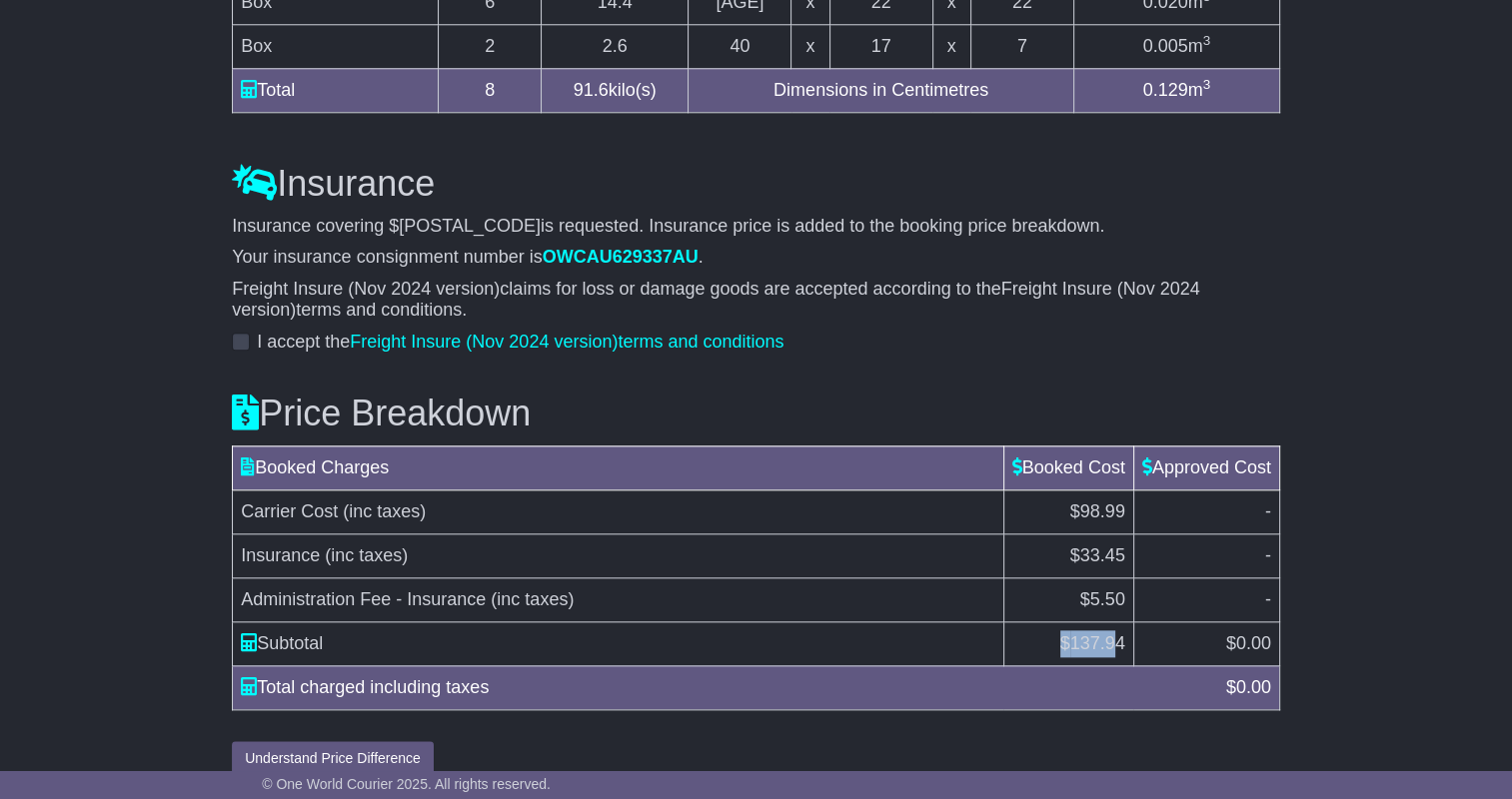 drag, startPoint x: 1115, startPoint y: 616, endPoint x: 1039, endPoint y: 624, distance: 76.41989 